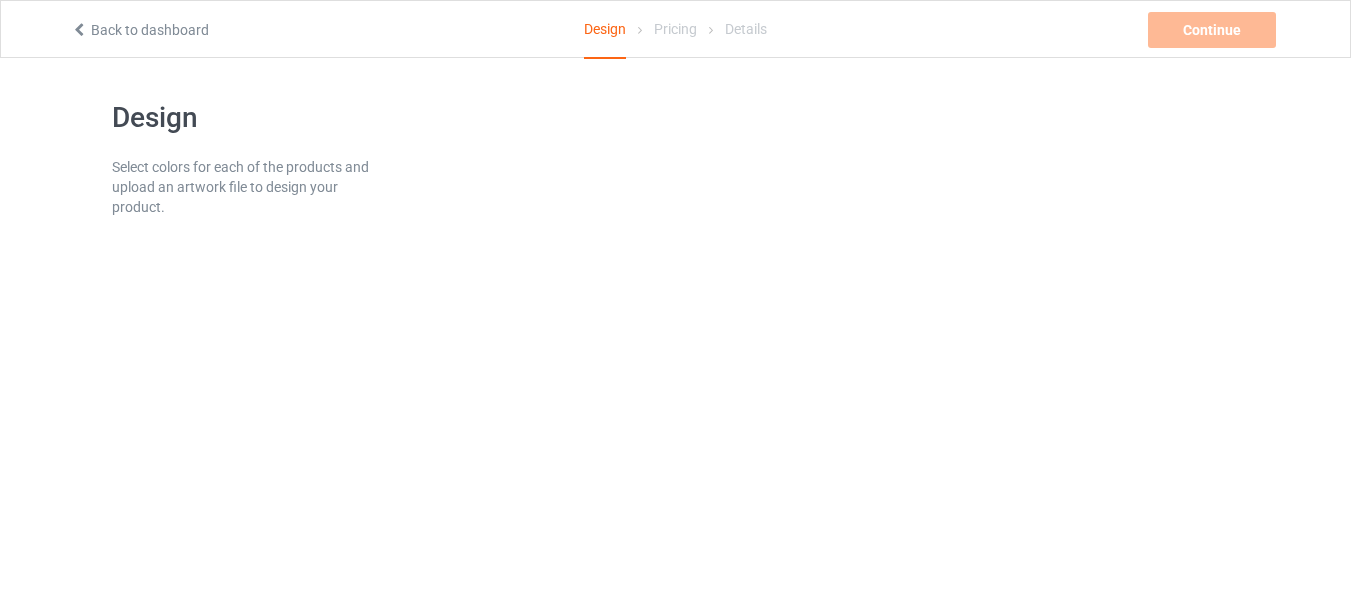 scroll, scrollTop: 0, scrollLeft: 0, axis: both 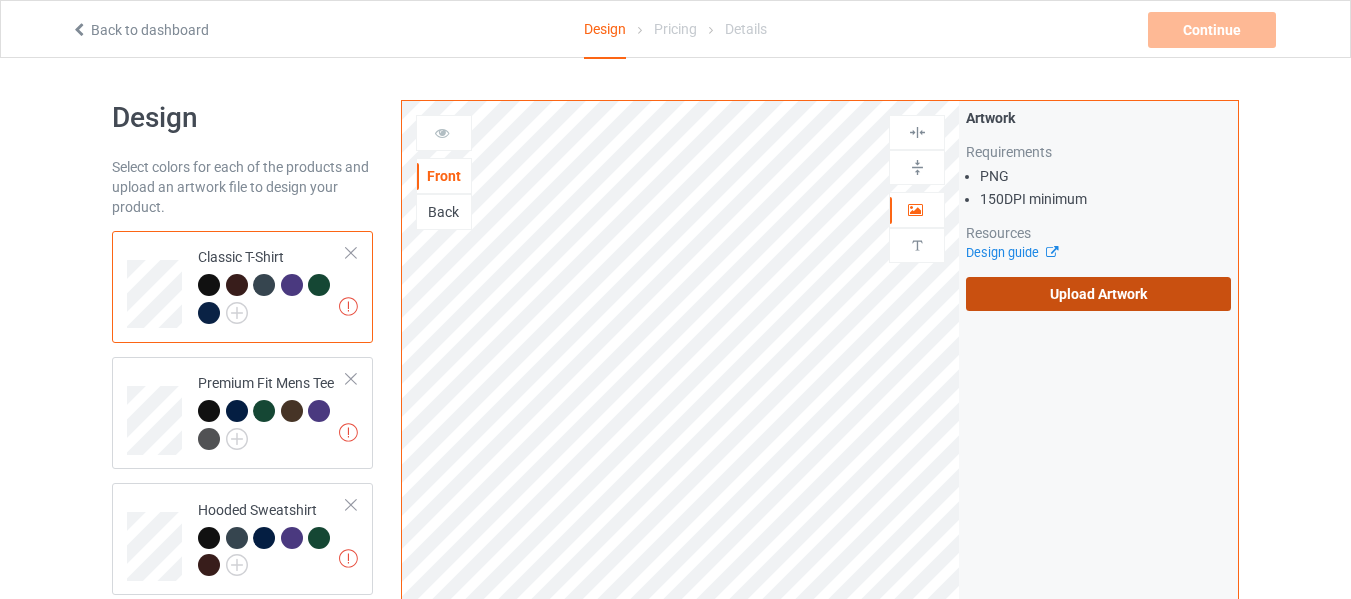 click on "Upload Artwork" at bounding box center (1098, 294) 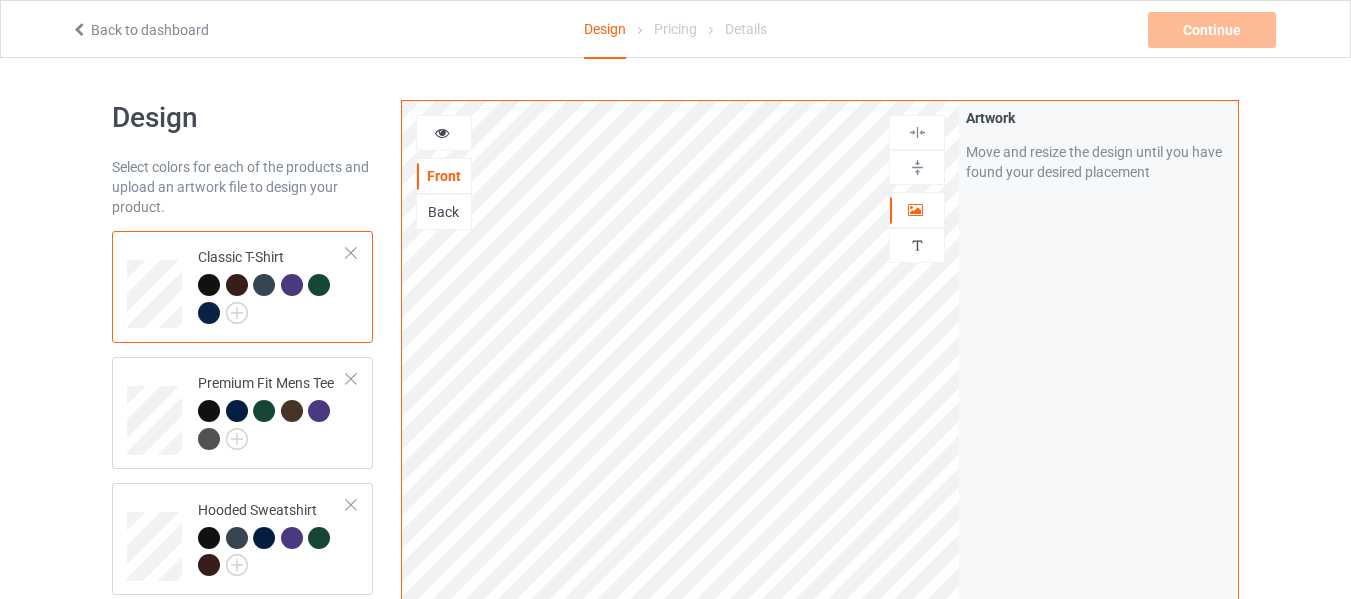 click on "Artwork Move and resize the design until you have found your desired placement" at bounding box center [1098, 481] 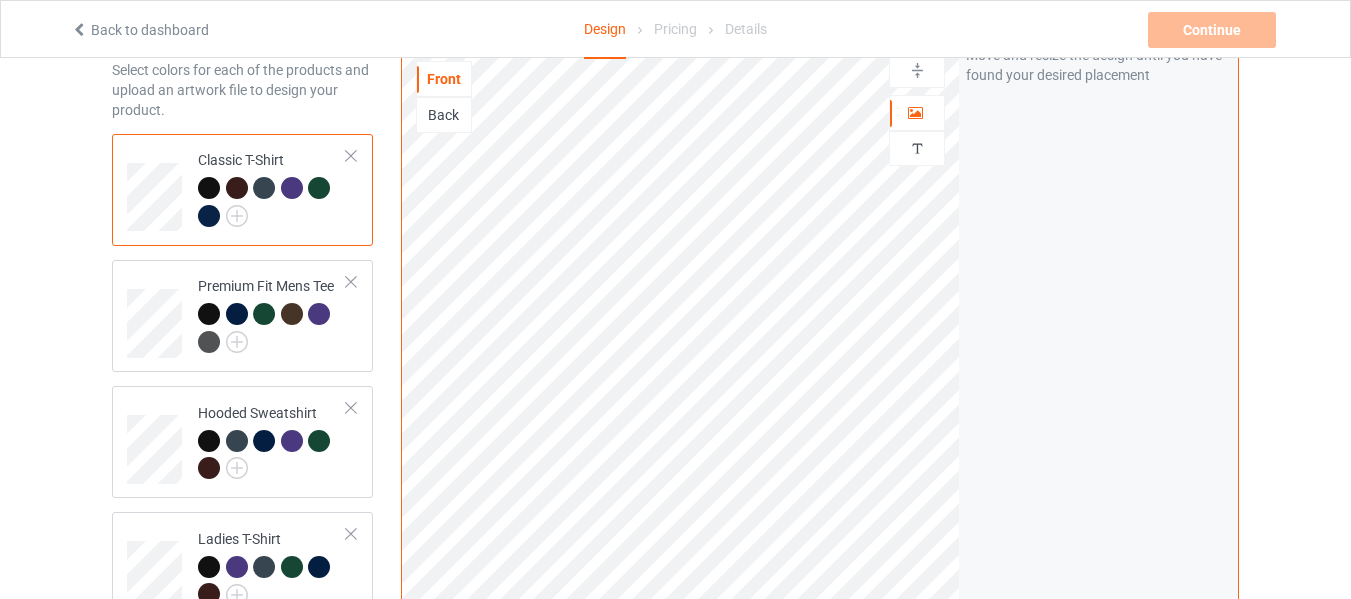 scroll, scrollTop: 95, scrollLeft: 0, axis: vertical 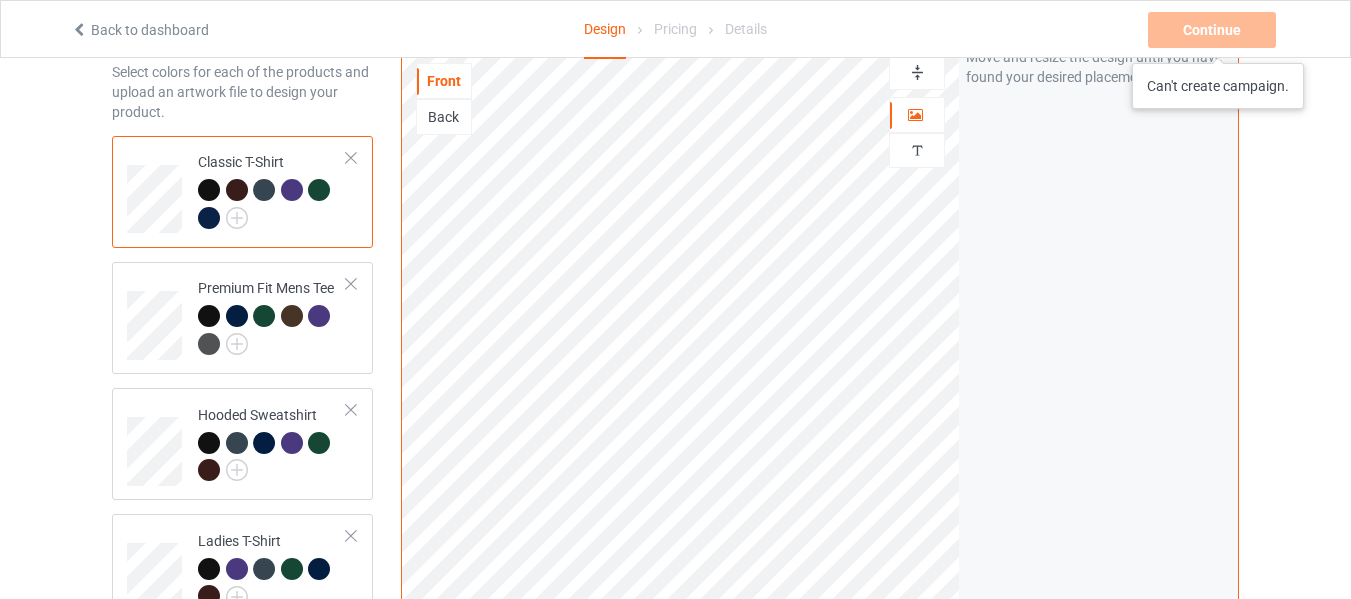 click on "Continue Can't create campaign." at bounding box center [1214, 30] 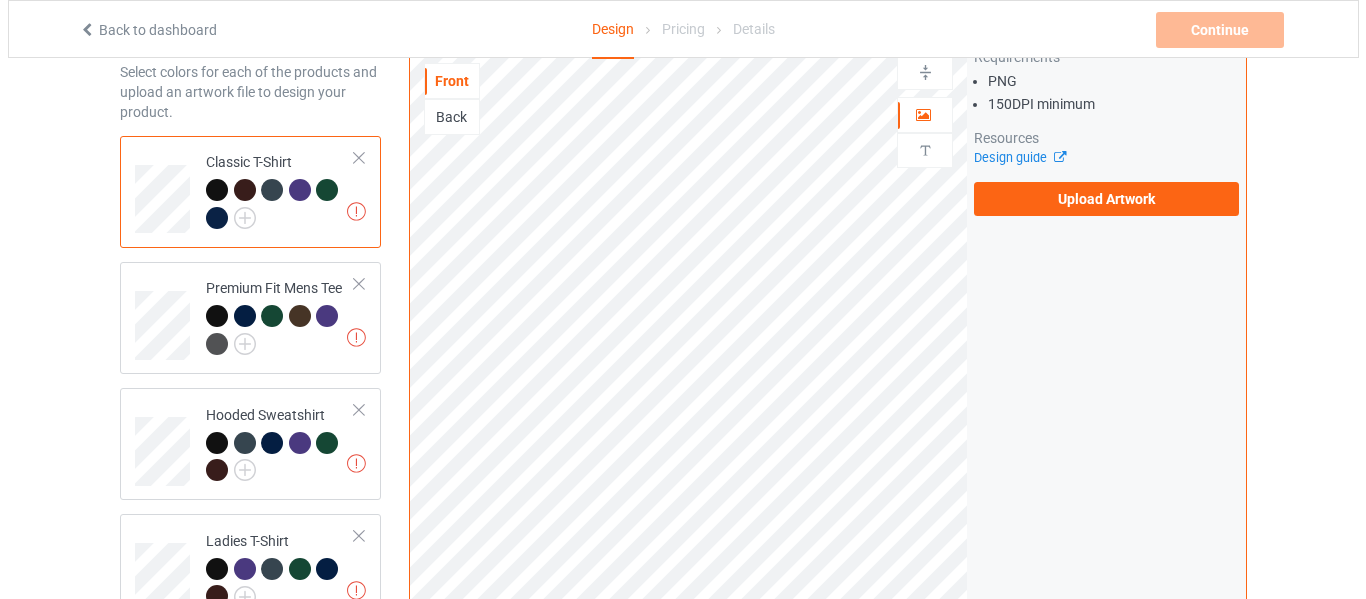 scroll, scrollTop: 0, scrollLeft: 0, axis: both 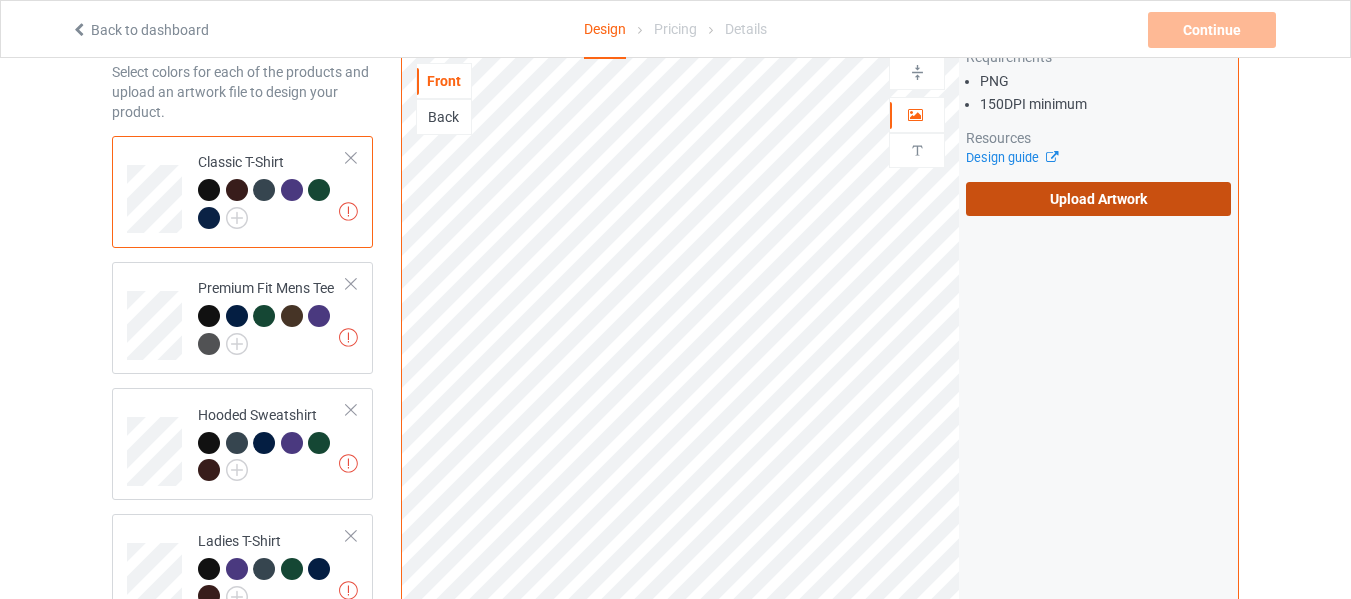 click on "Upload Artwork" at bounding box center [1098, 199] 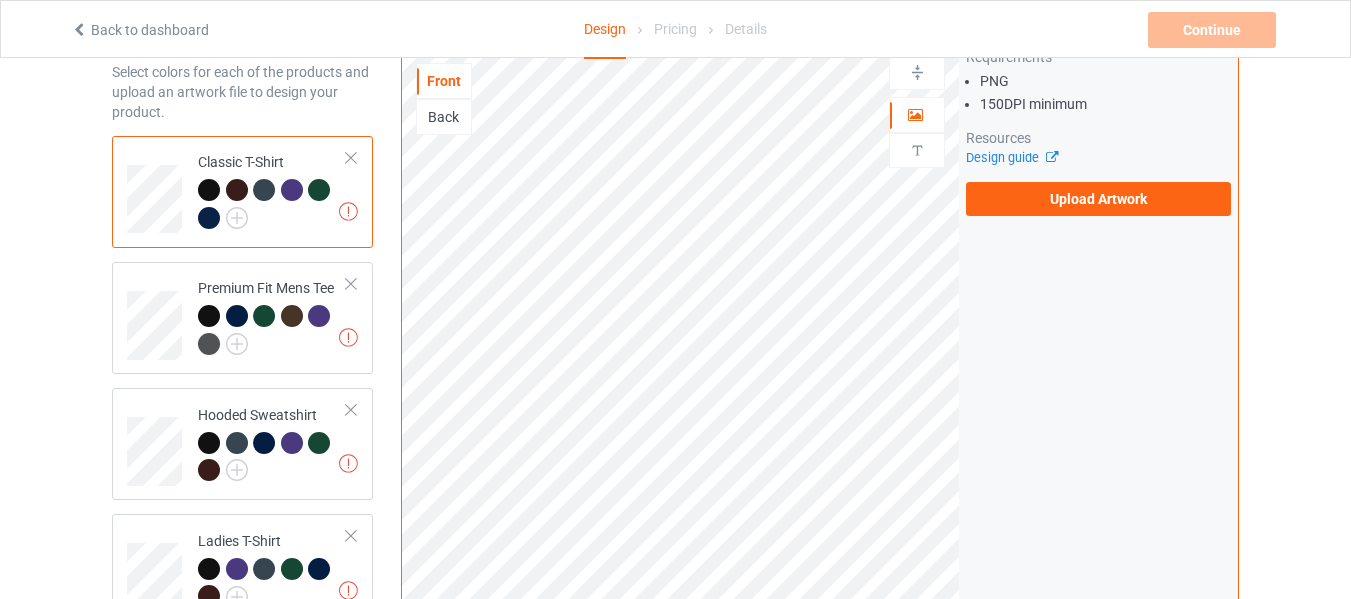click at bounding box center [351, 158] 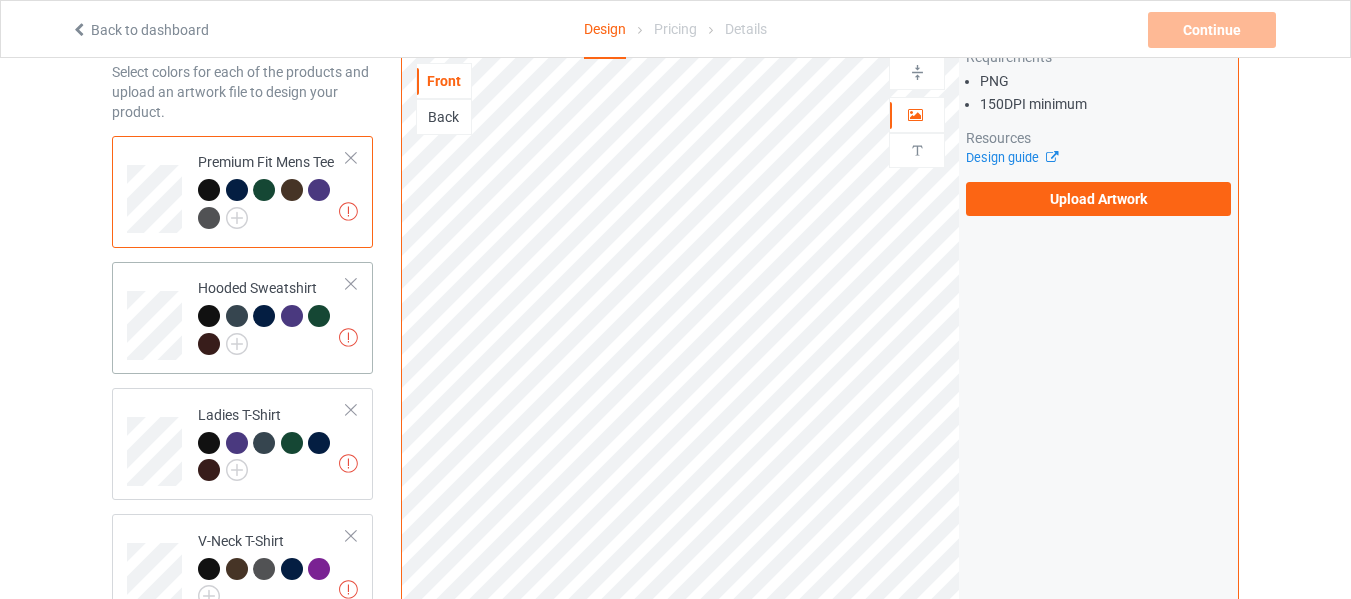 click at bounding box center (351, 284) 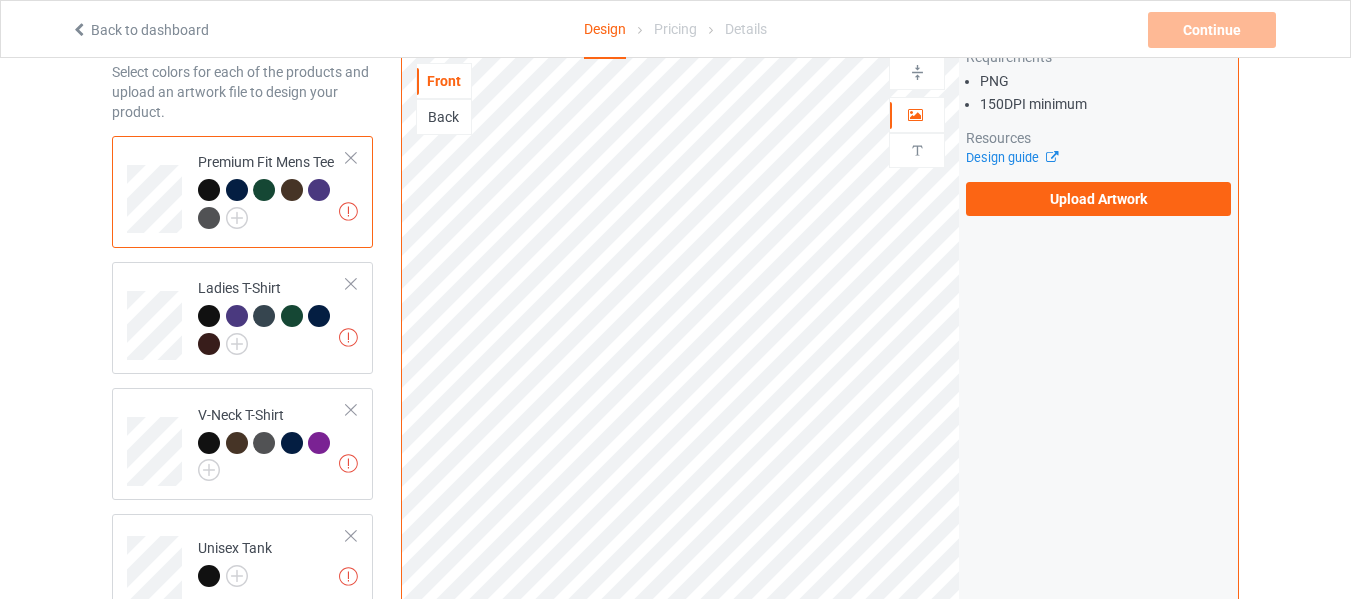 click at bounding box center [351, 158] 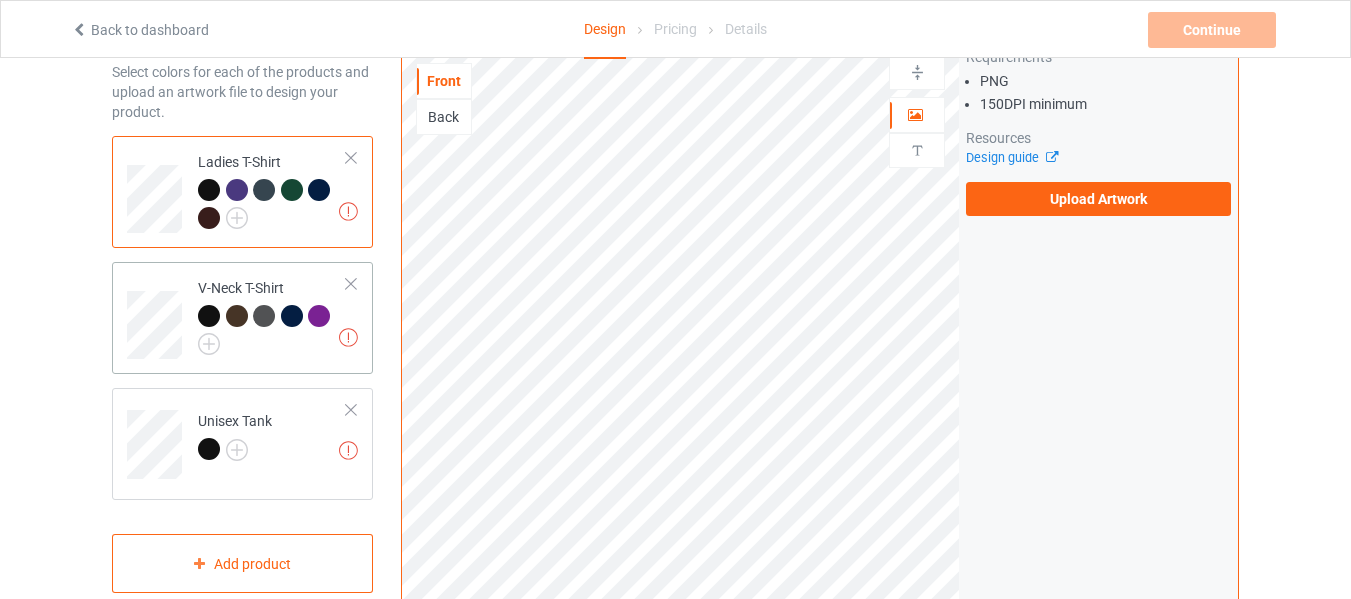 click at bounding box center (351, 284) 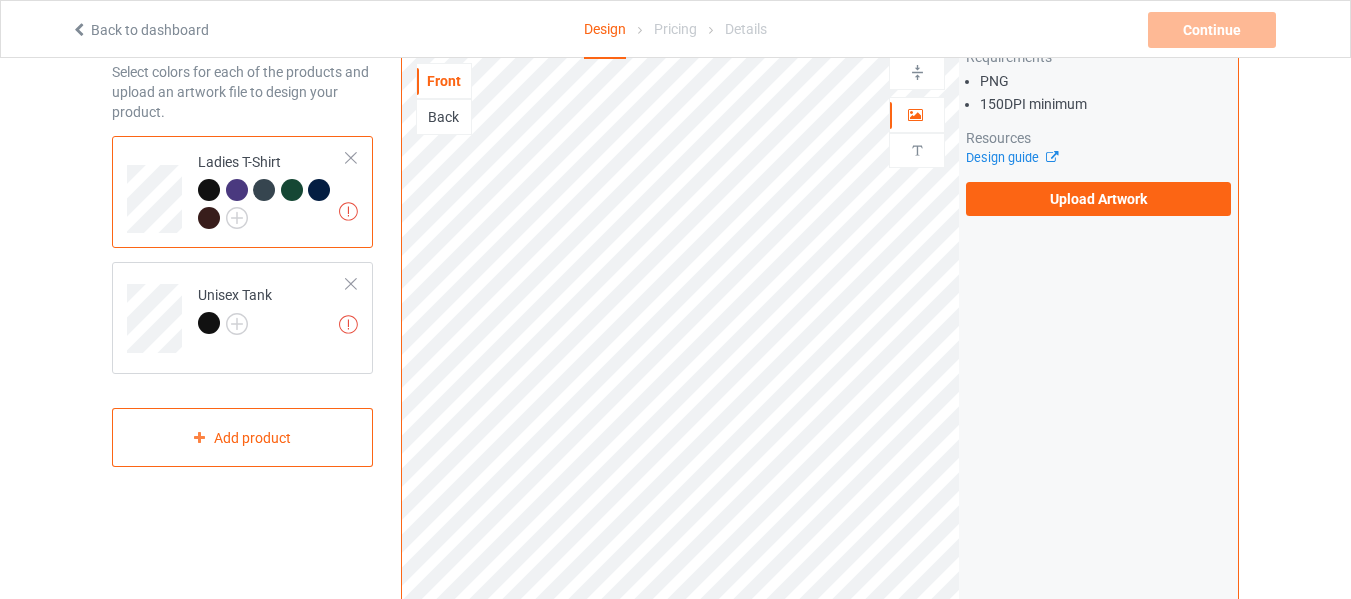 click on "Missing artworks Ladies T-Shirt" at bounding box center (242, 192) 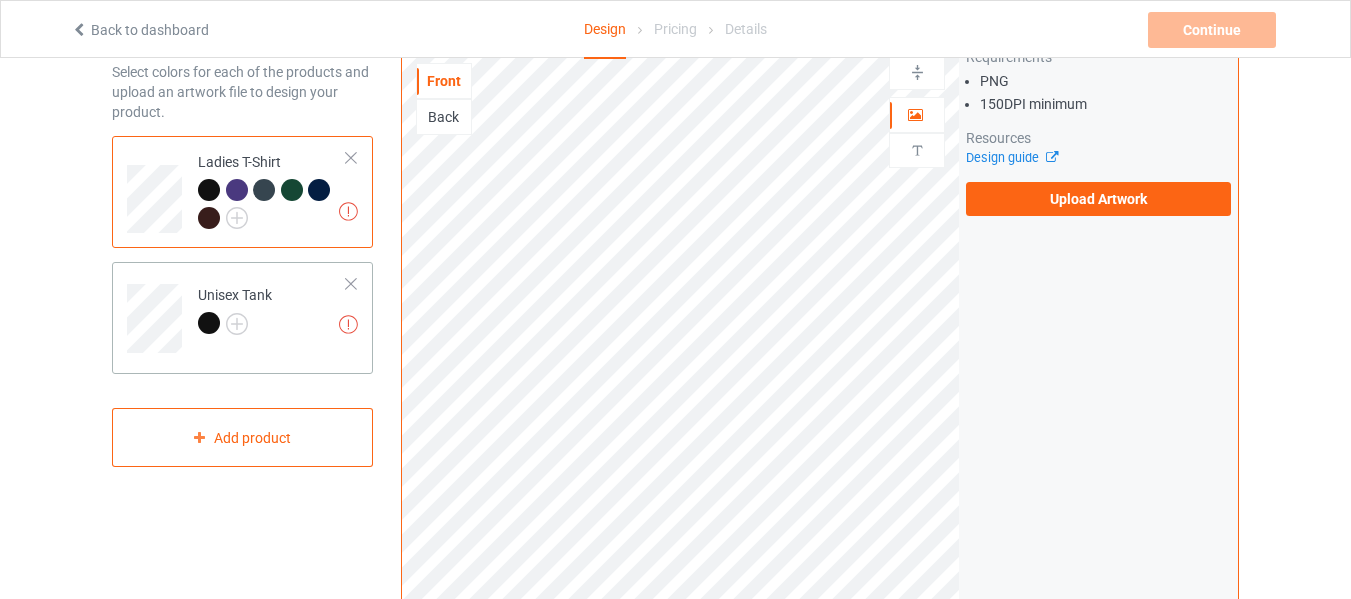 click at bounding box center [351, 284] 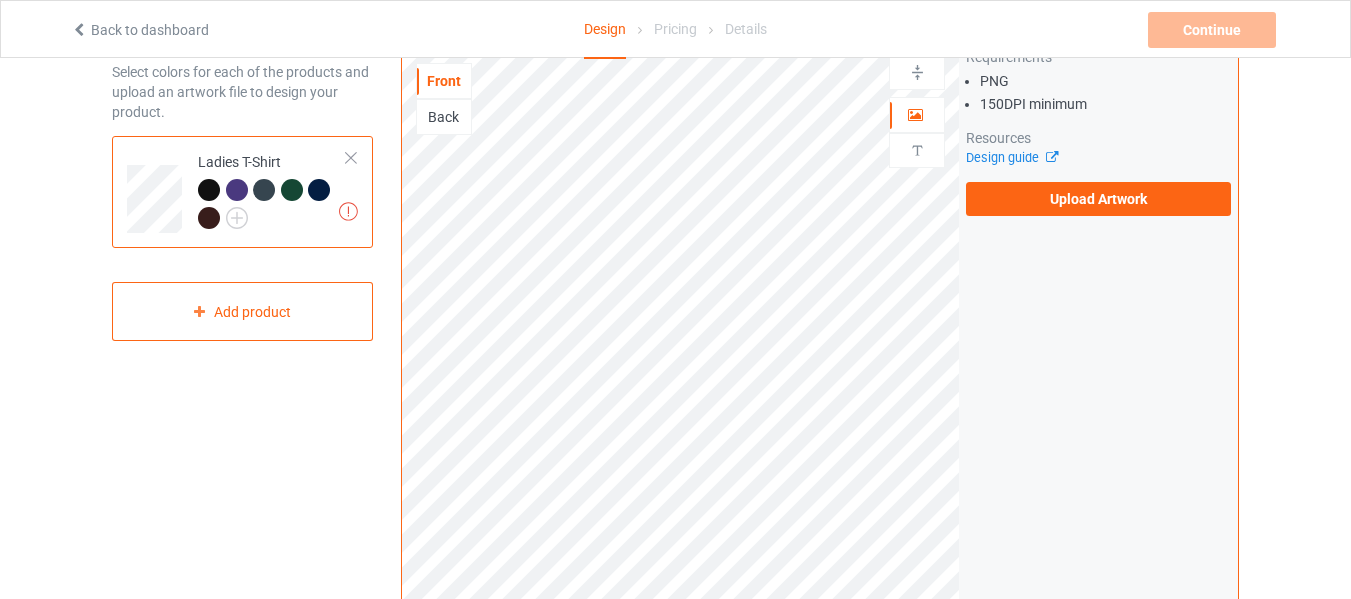 click at bounding box center [351, 158] 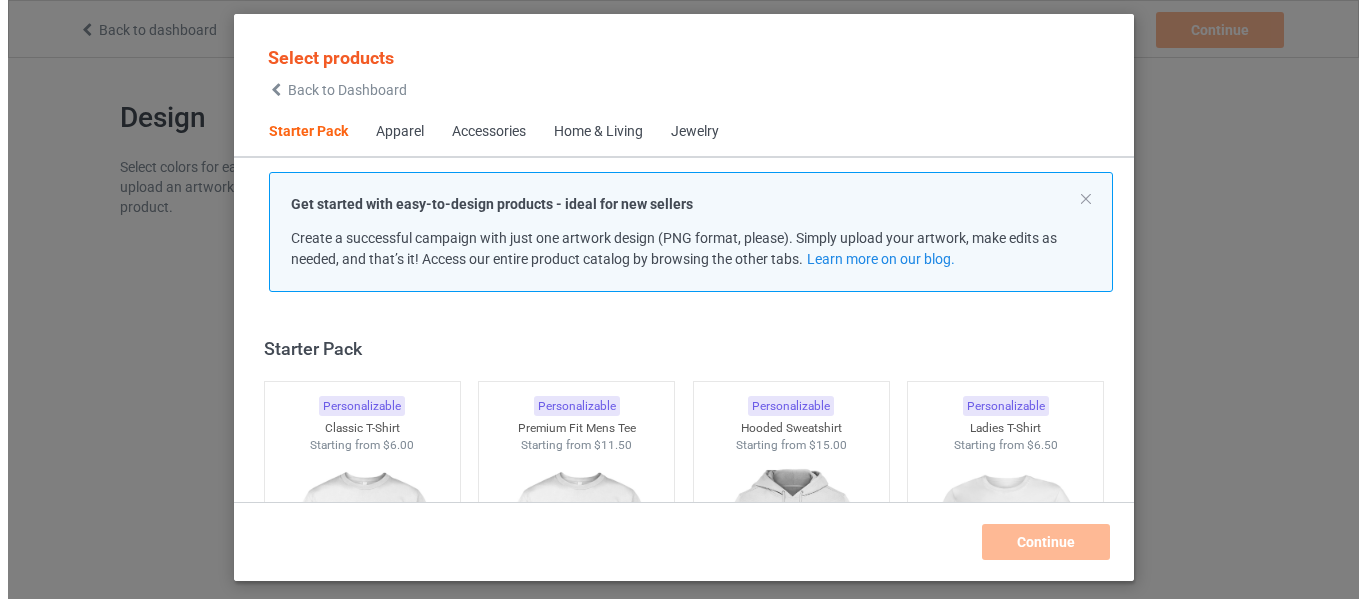 scroll, scrollTop: 0, scrollLeft: 0, axis: both 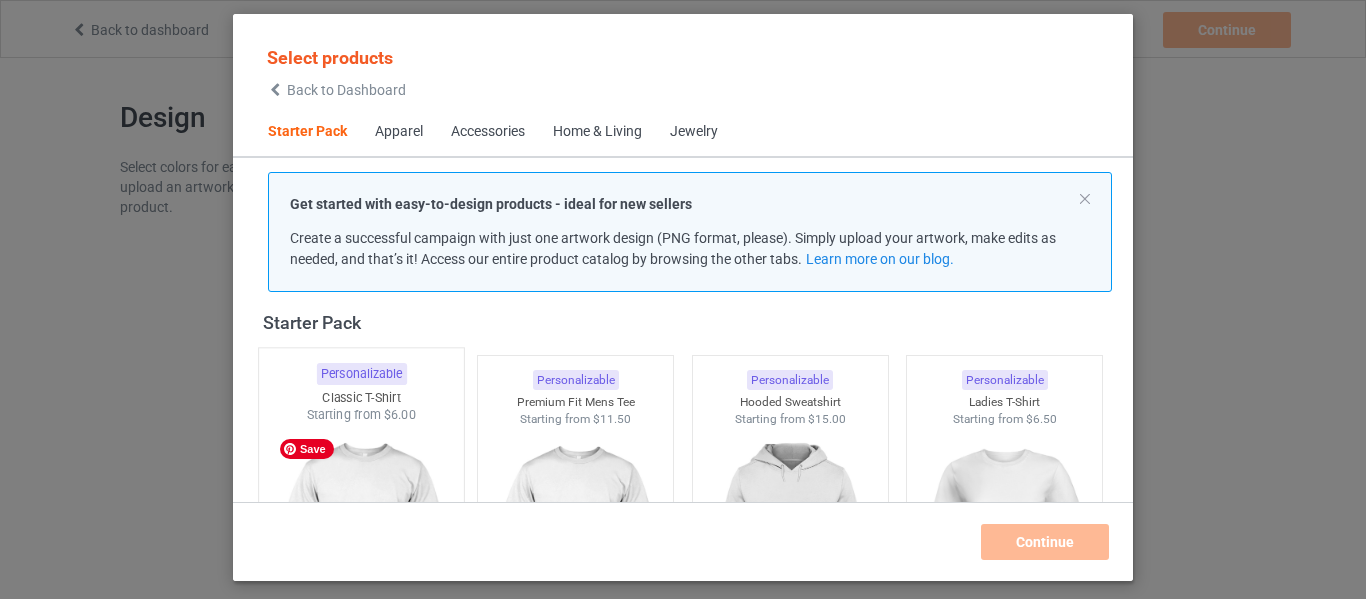 click at bounding box center [361, 541] 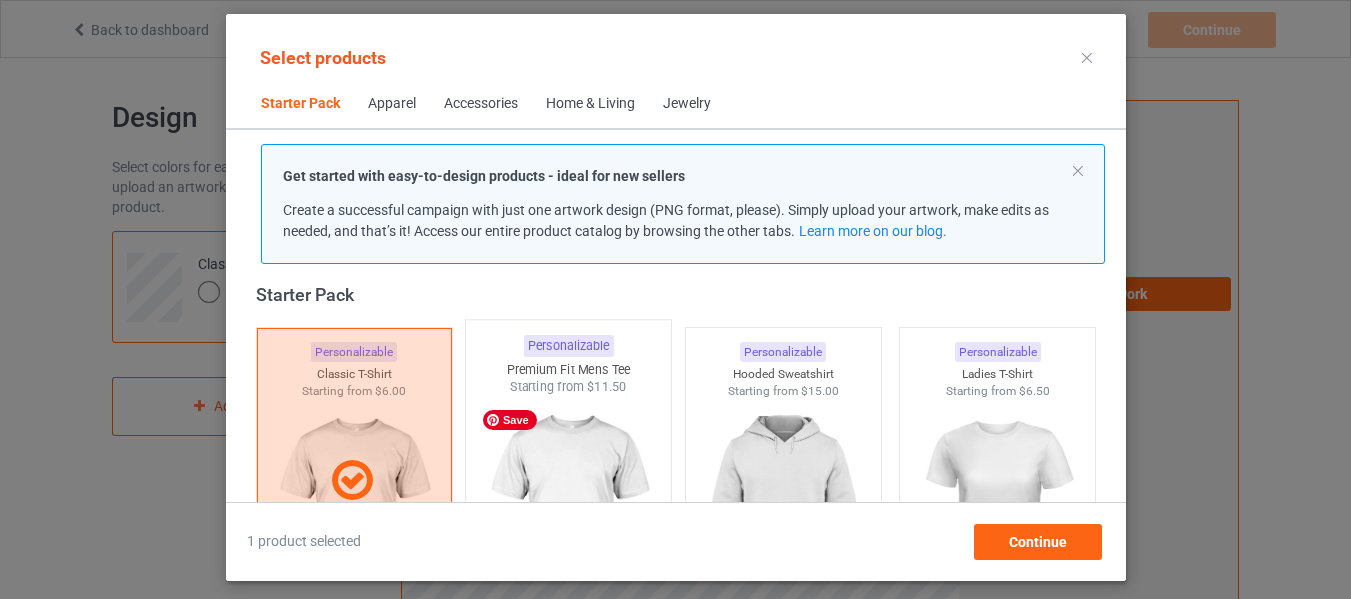 click at bounding box center [568, 513] 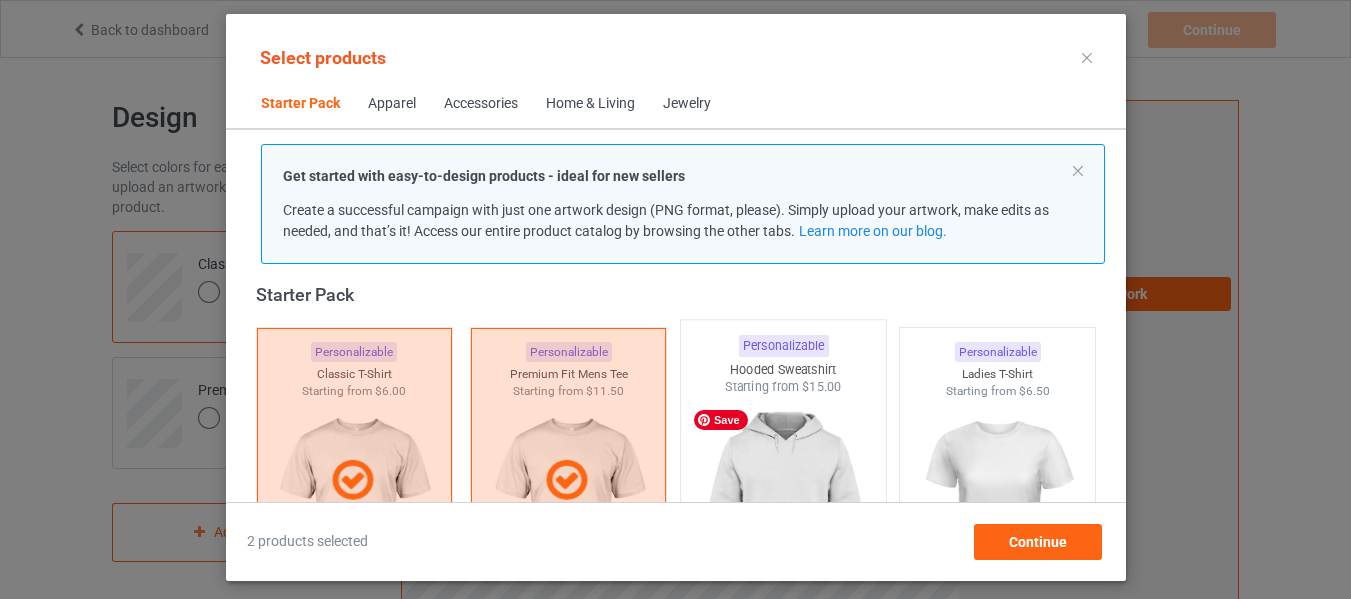 click at bounding box center [783, 513] 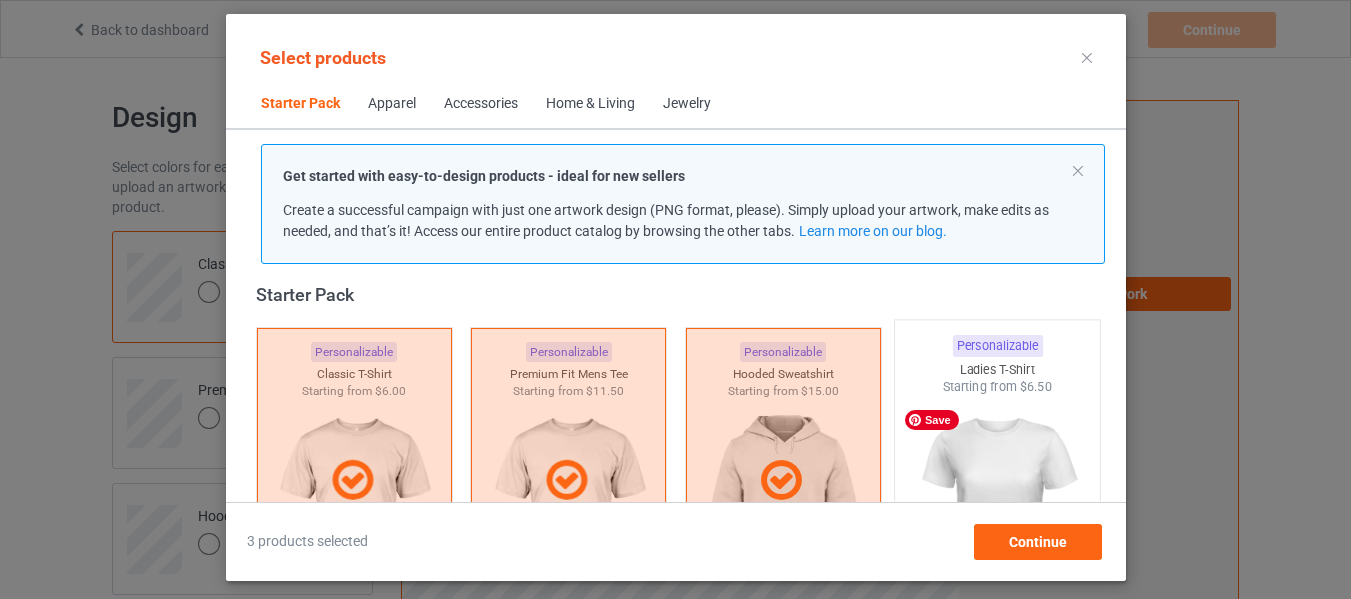 click at bounding box center (997, 513) 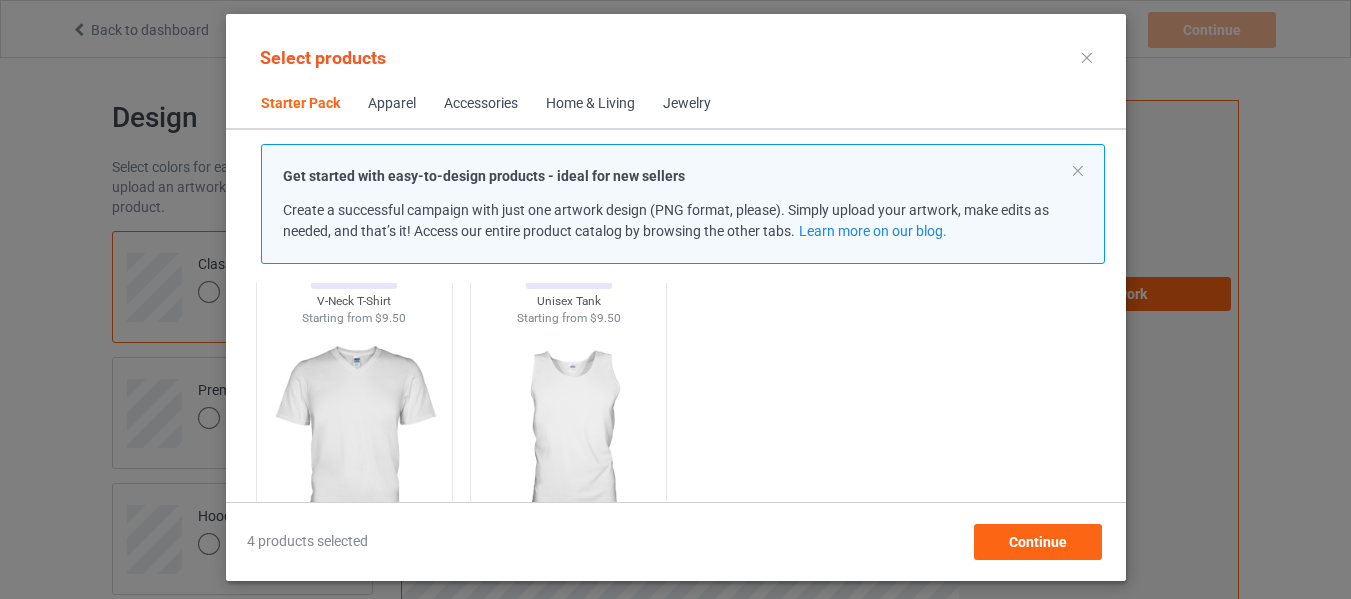 scroll, scrollTop: 426, scrollLeft: 0, axis: vertical 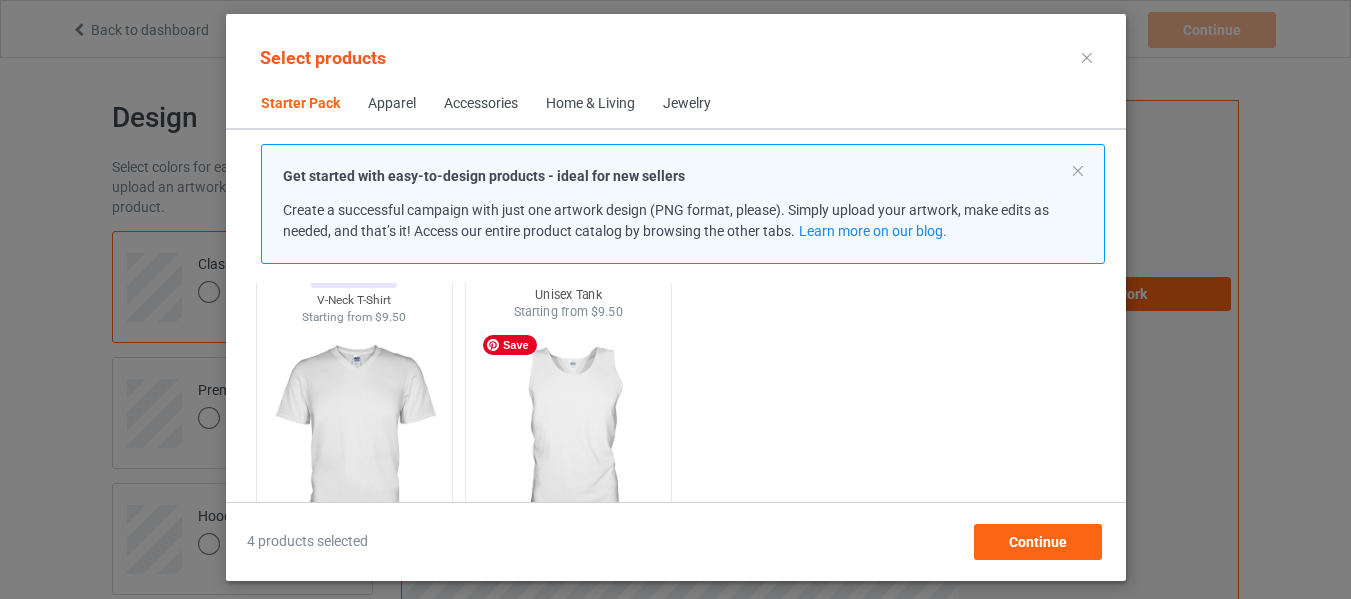 click at bounding box center (568, 438) 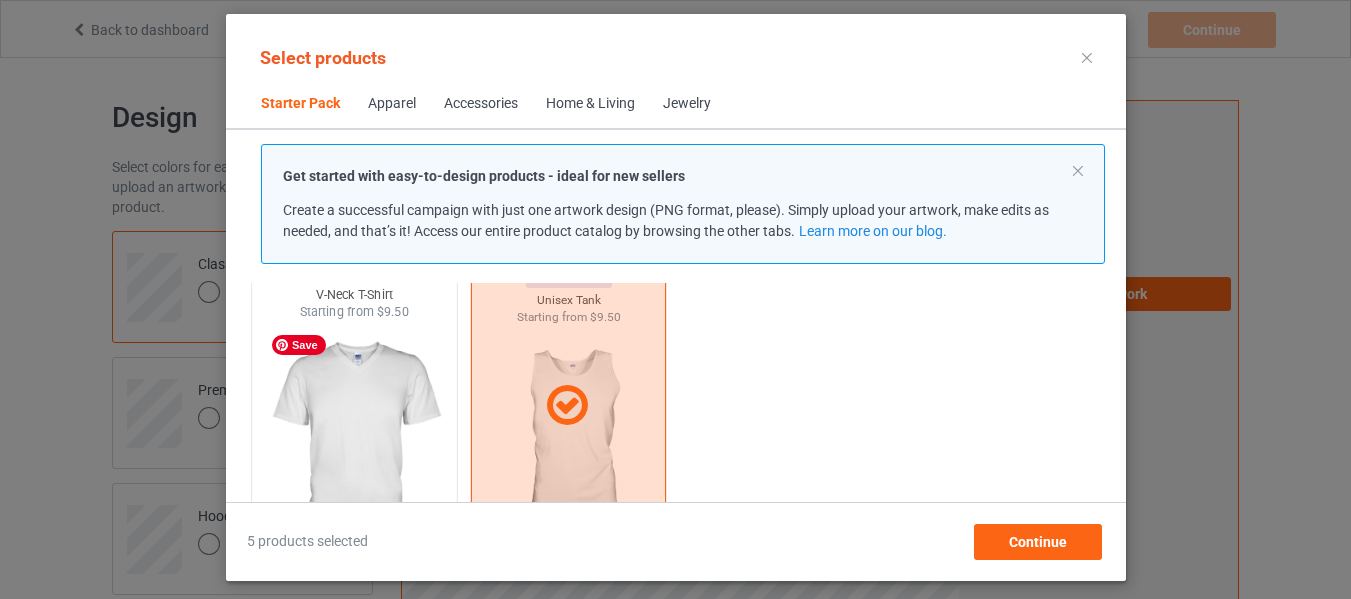 click at bounding box center [354, 438] 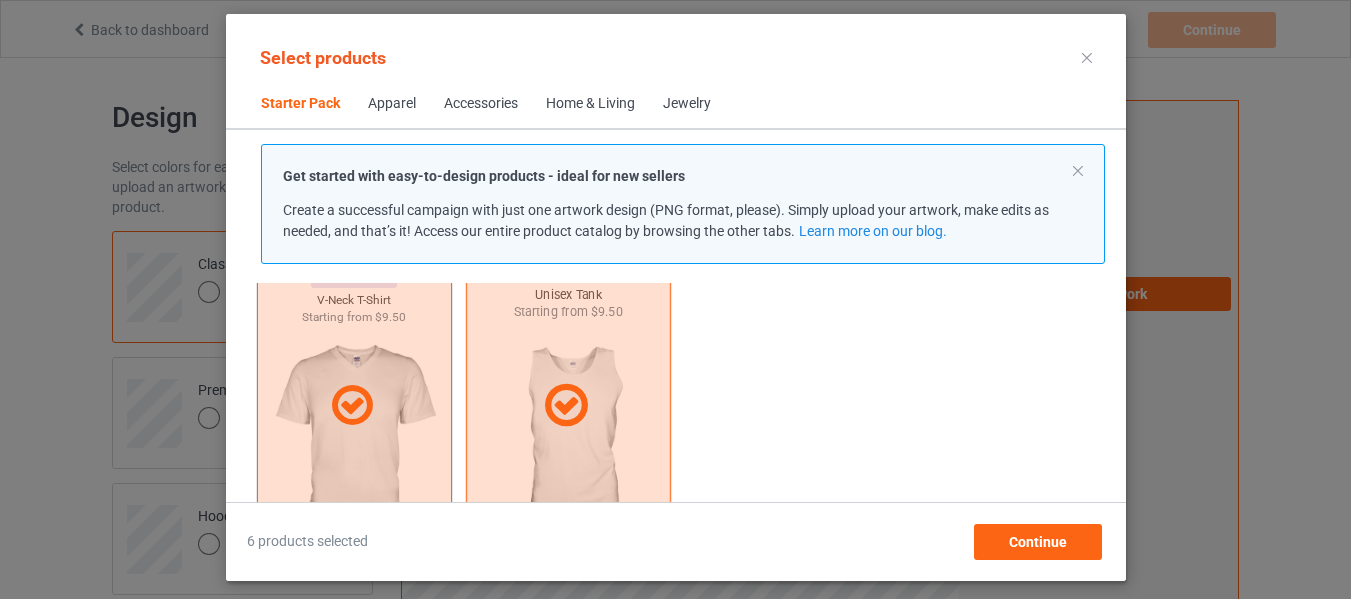 click at bounding box center [568, 406] 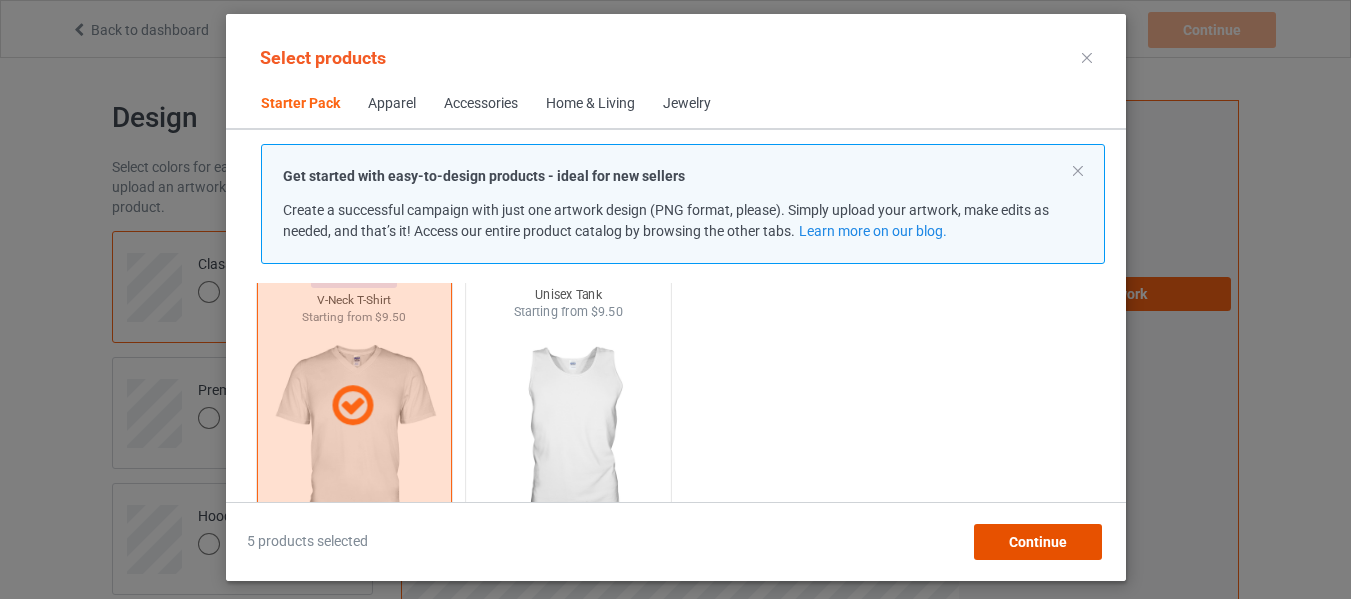 click on "Continue" at bounding box center [1037, 542] 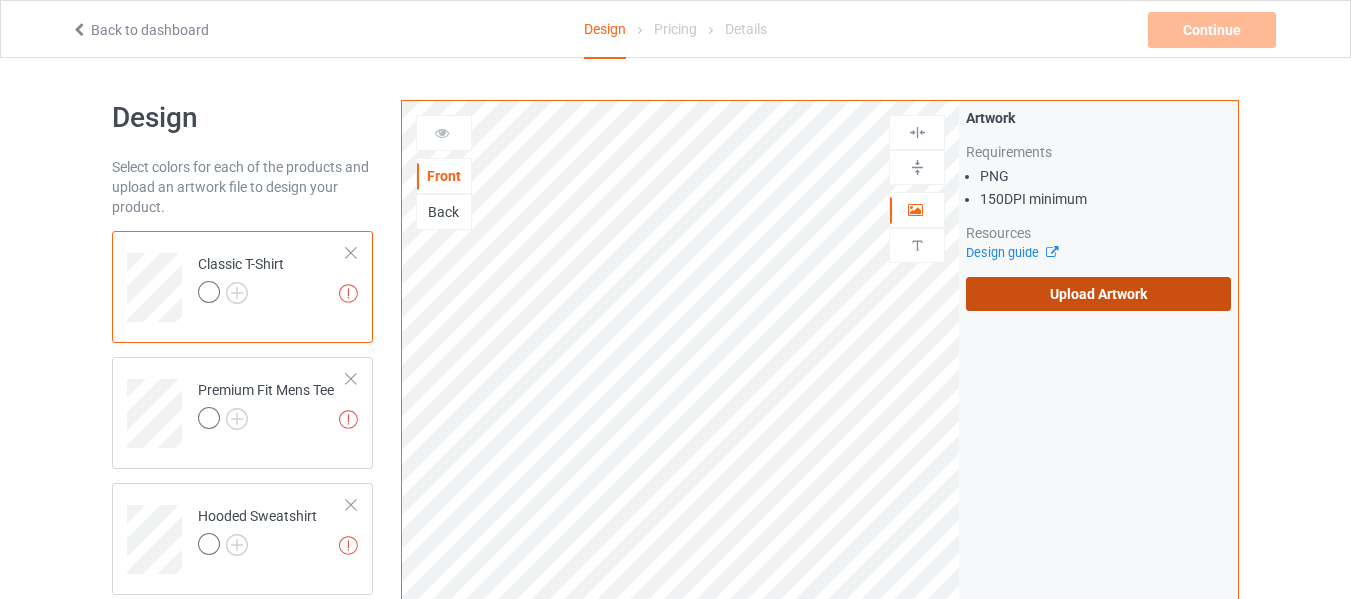 click on "Upload Artwork" at bounding box center [1098, 294] 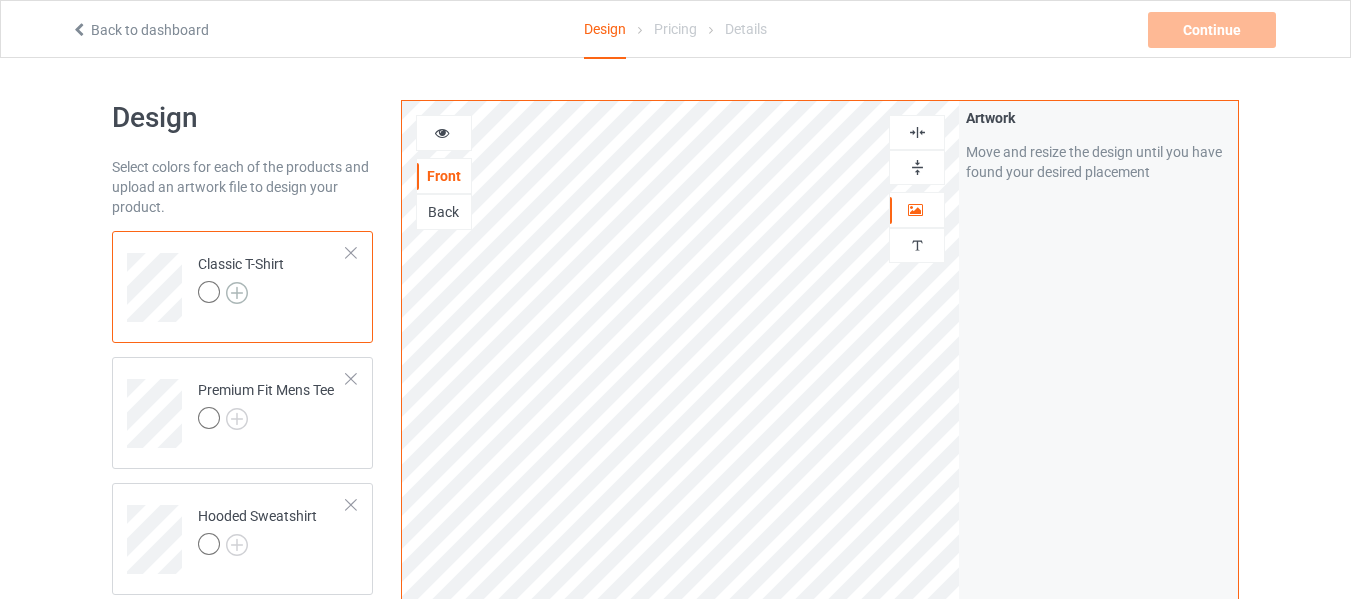 click at bounding box center (237, 293) 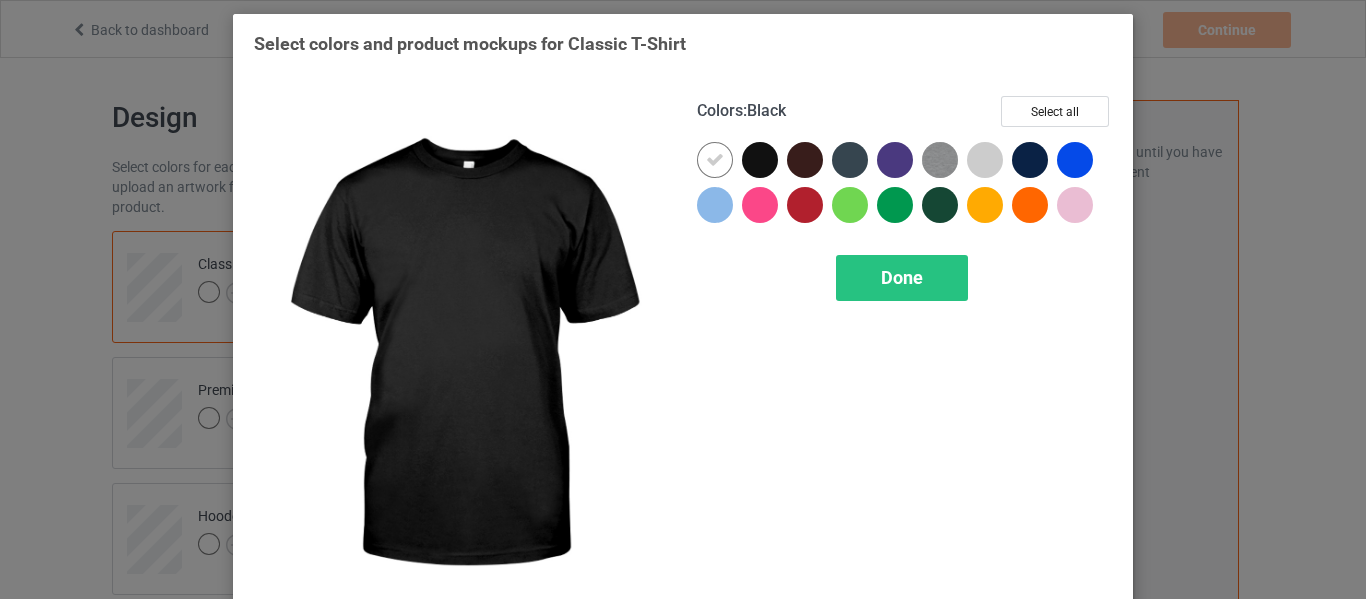 click at bounding box center [760, 160] 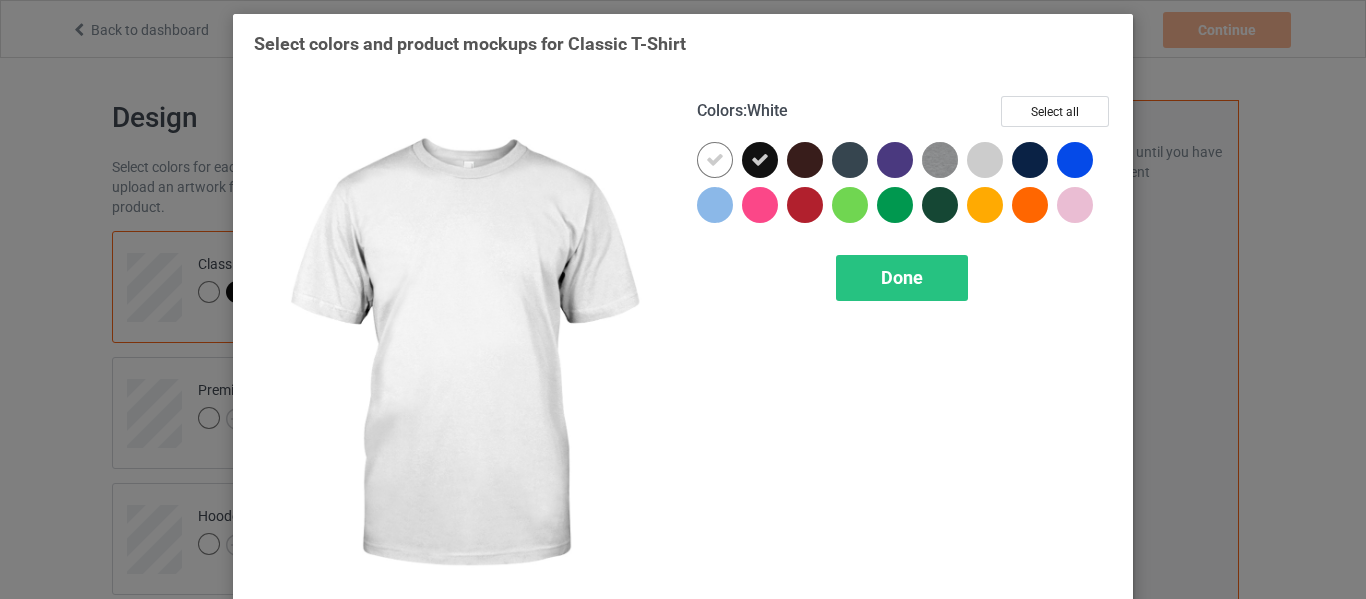 click at bounding box center (715, 160) 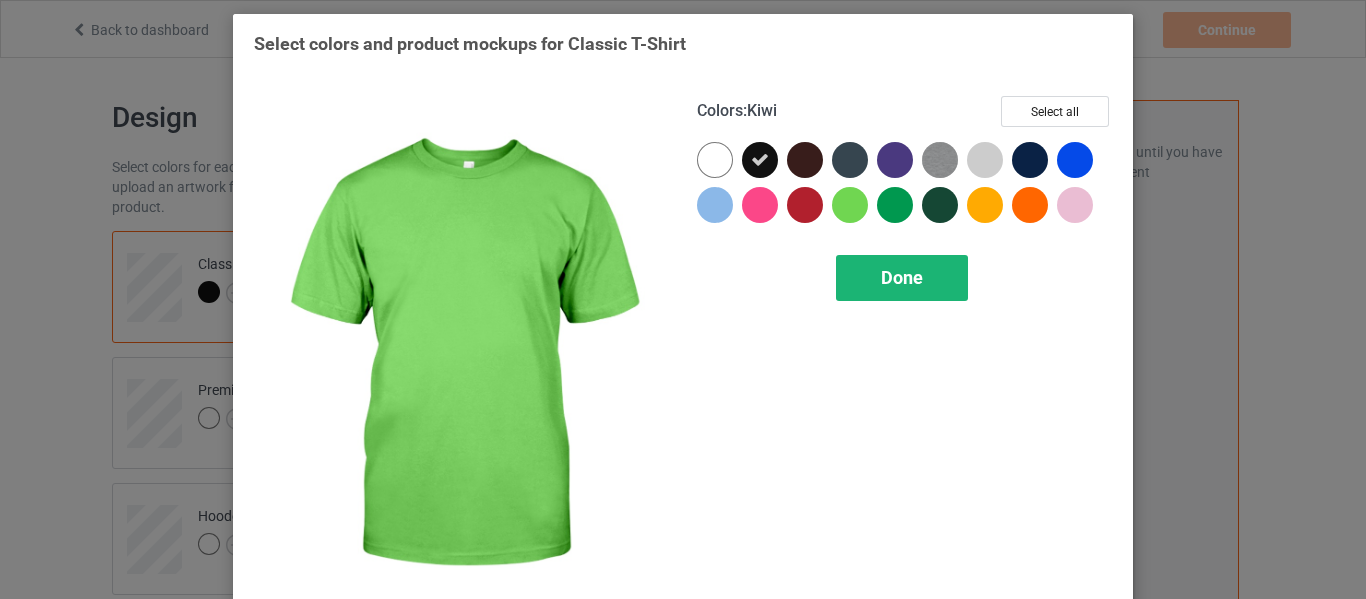 click on "Done" at bounding box center [902, 277] 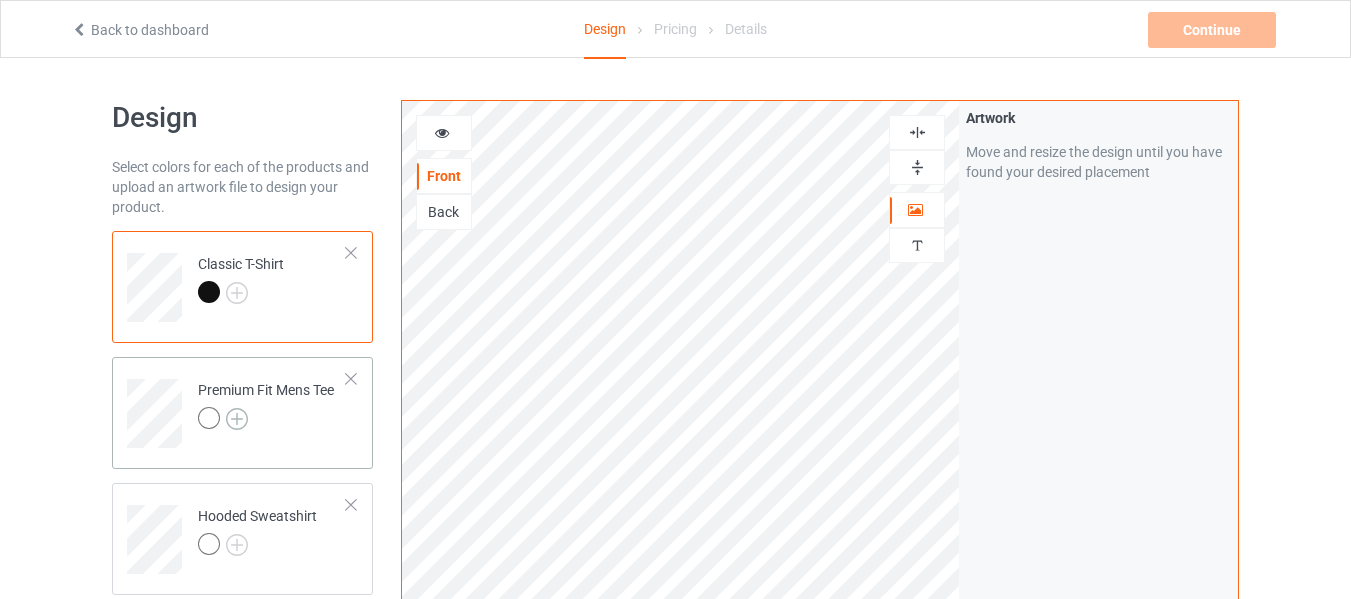 click at bounding box center (237, 419) 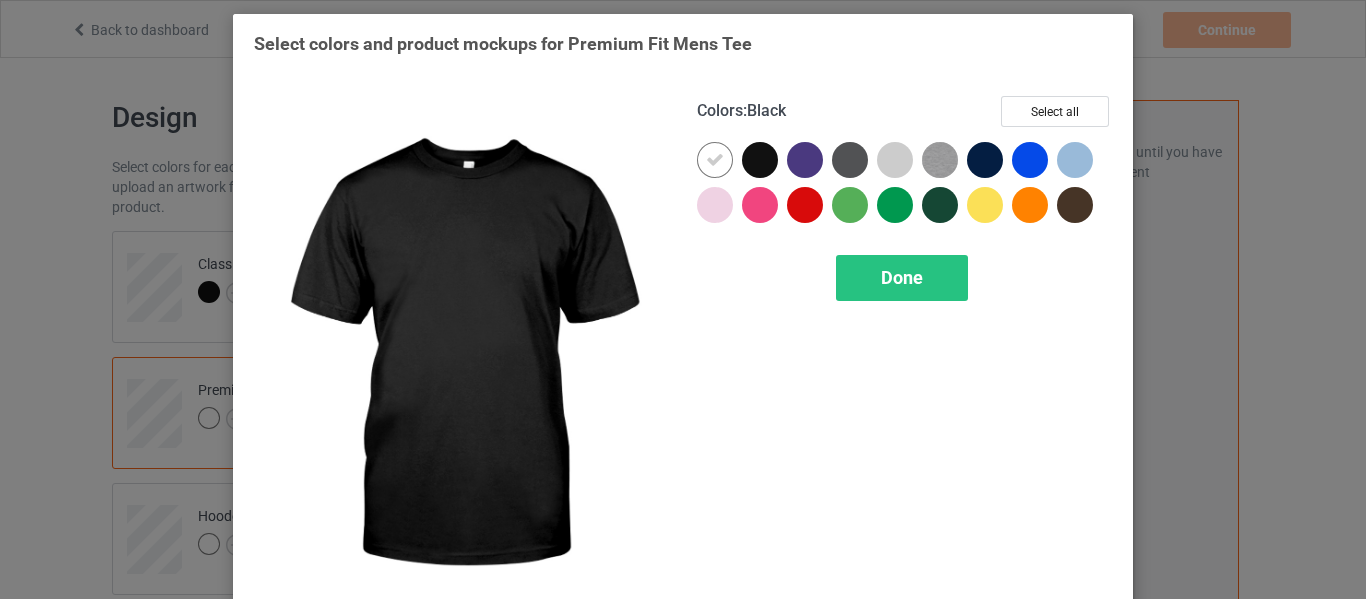 click at bounding box center (760, 160) 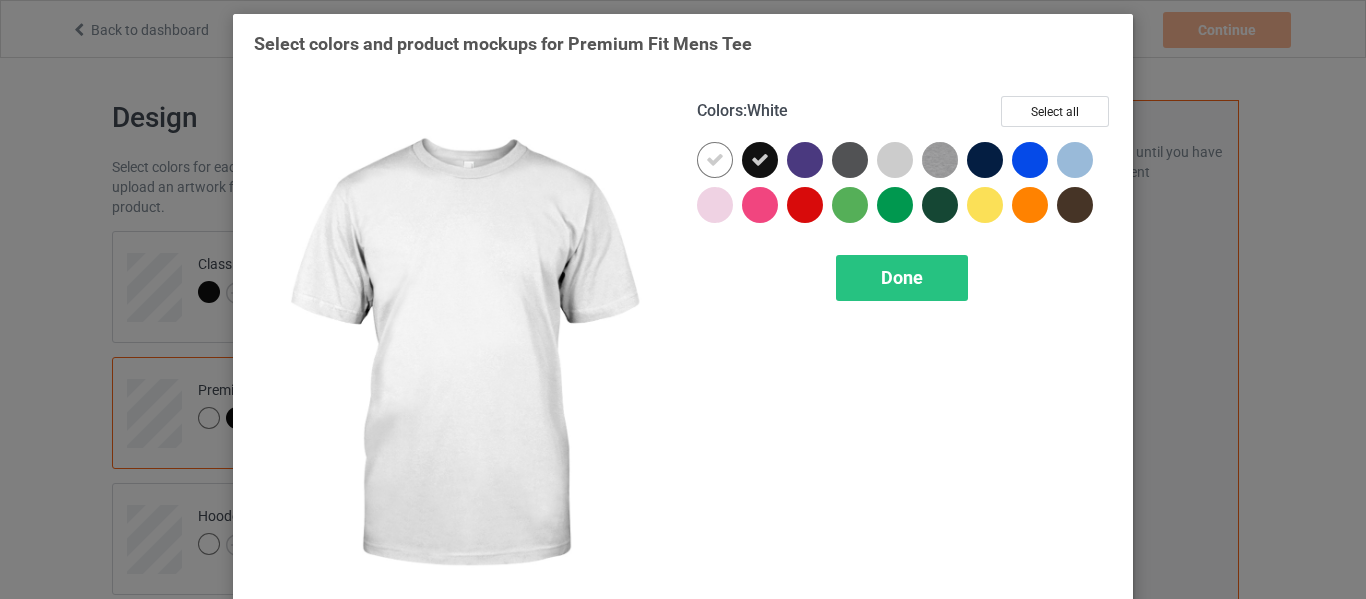 click at bounding box center [715, 160] 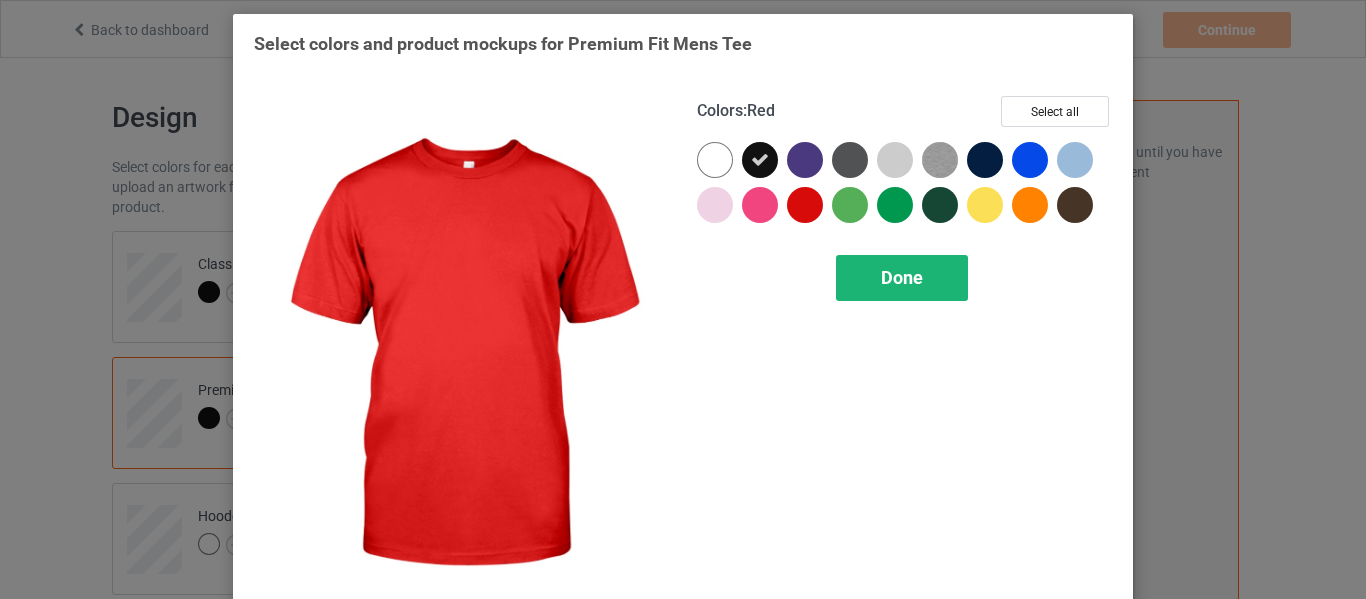 click on "Done" at bounding box center (902, 278) 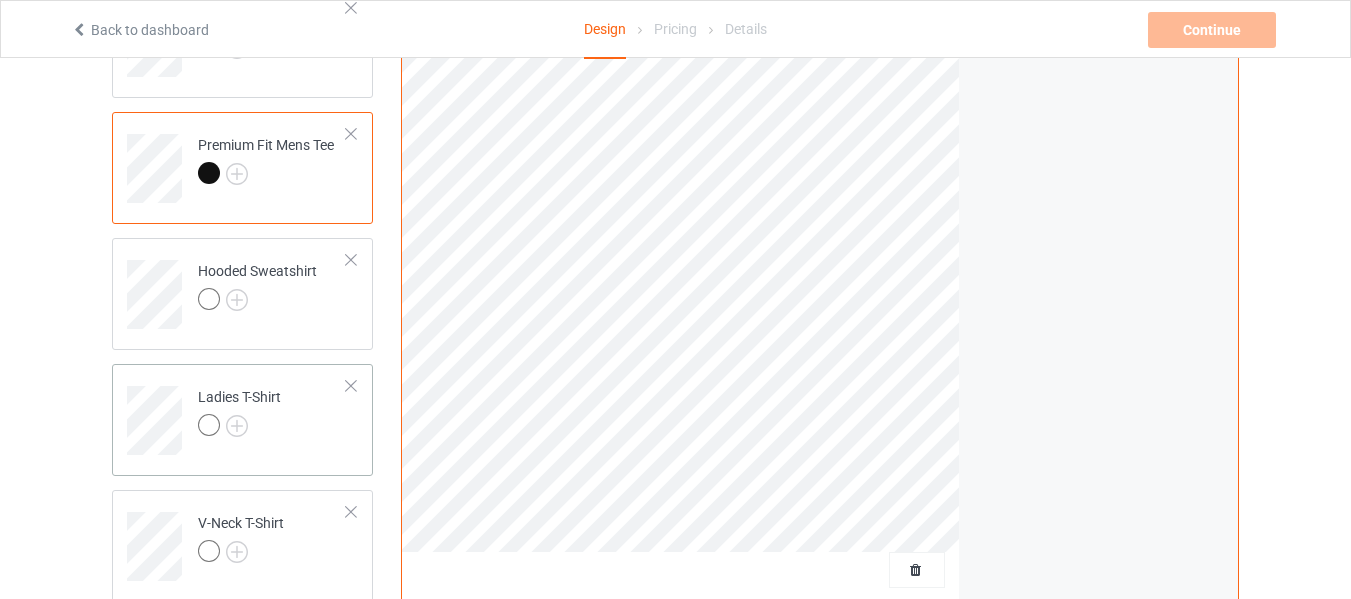 scroll, scrollTop: 300, scrollLeft: 0, axis: vertical 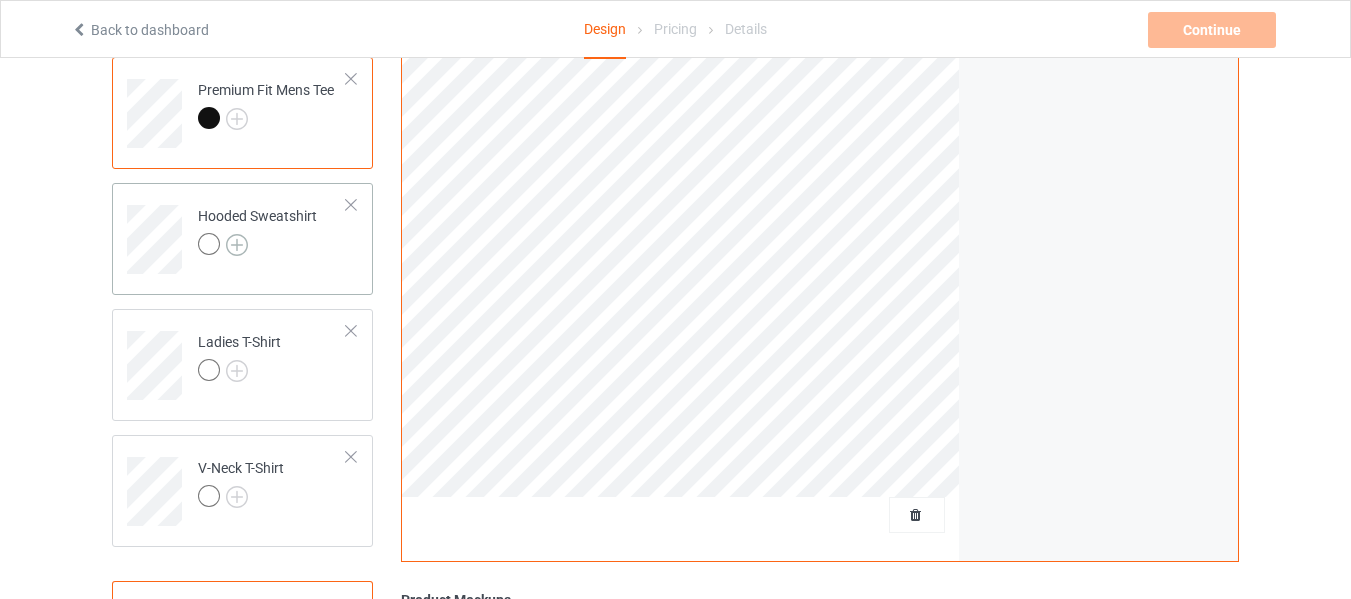 click at bounding box center (237, 245) 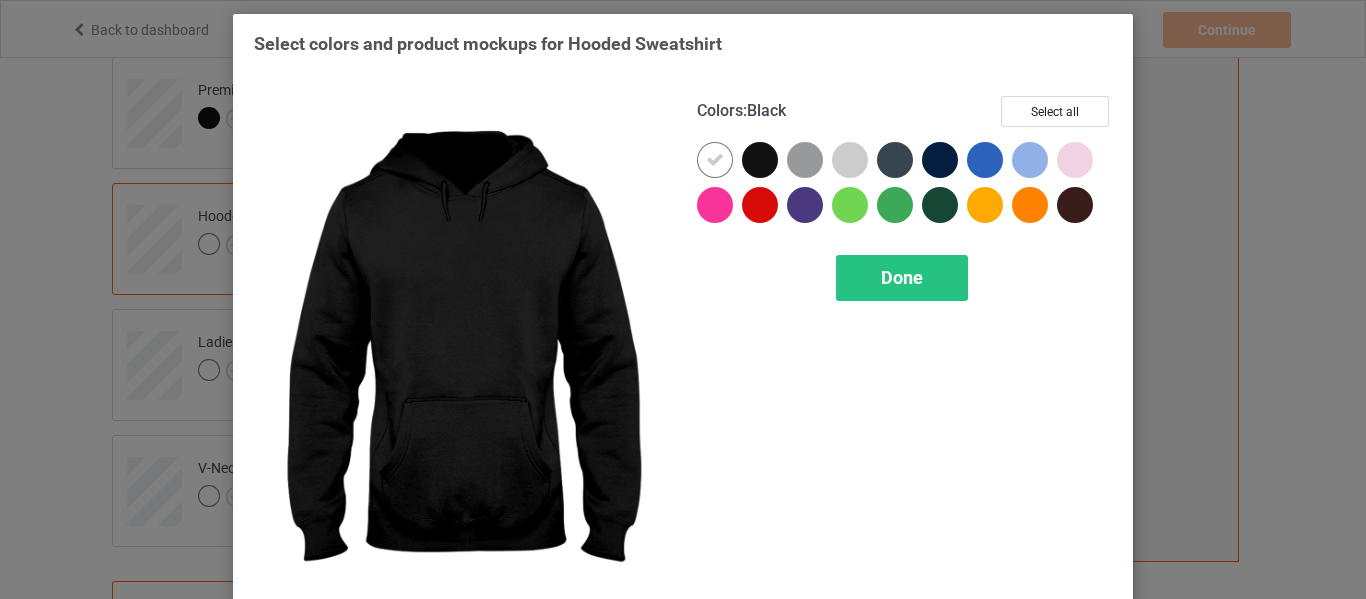 click at bounding box center [760, 160] 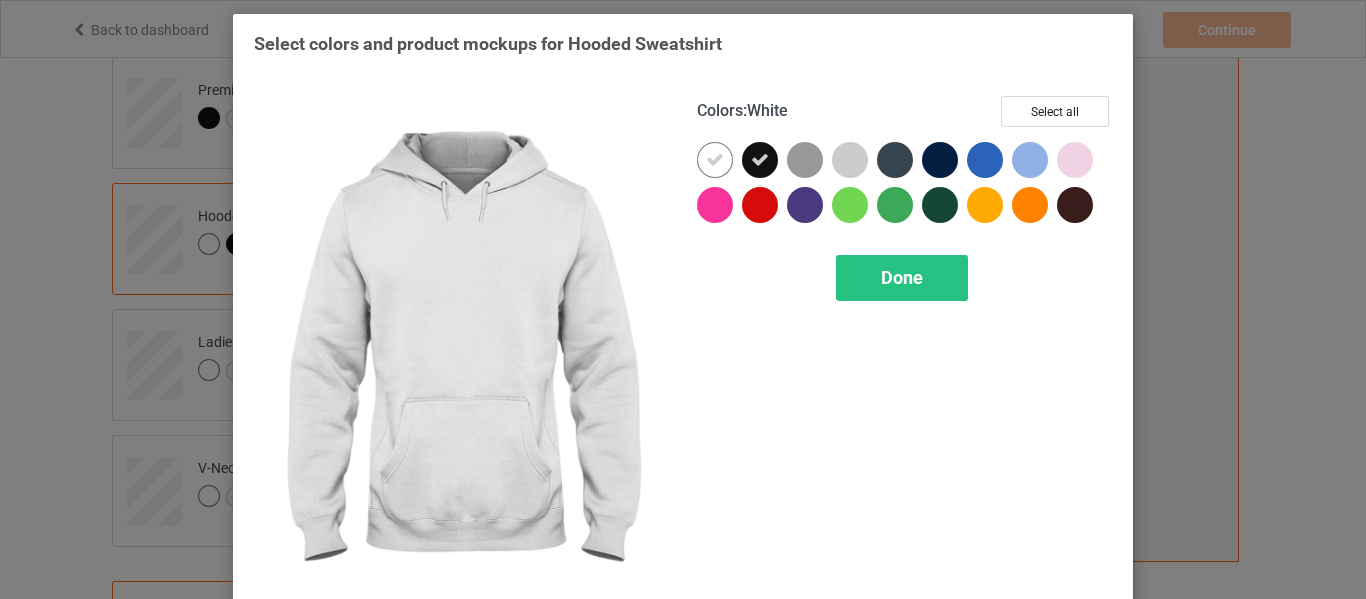 click at bounding box center [715, 160] 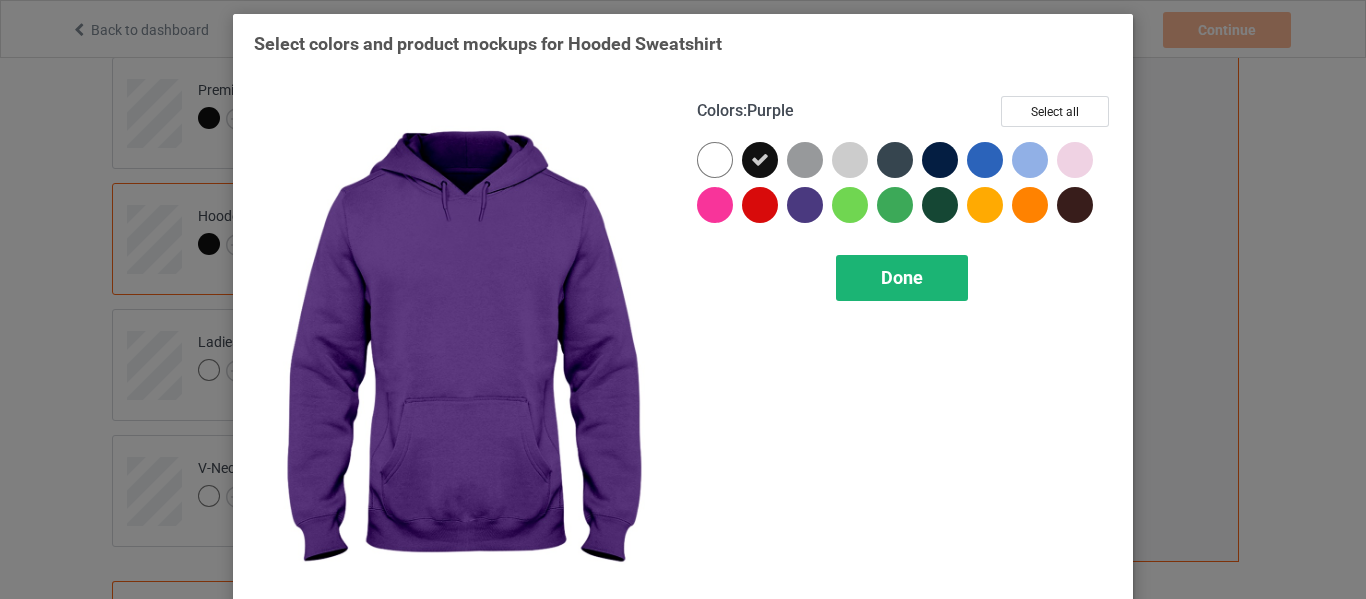click on "Done" at bounding box center [902, 278] 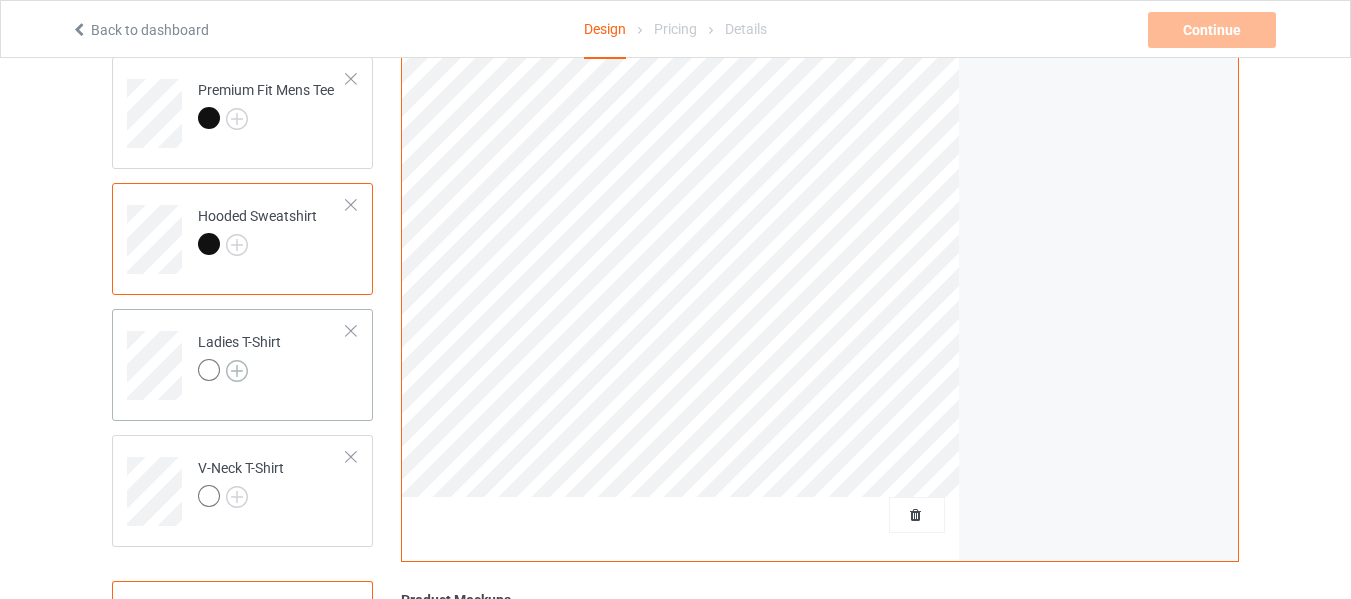 click at bounding box center [237, 371] 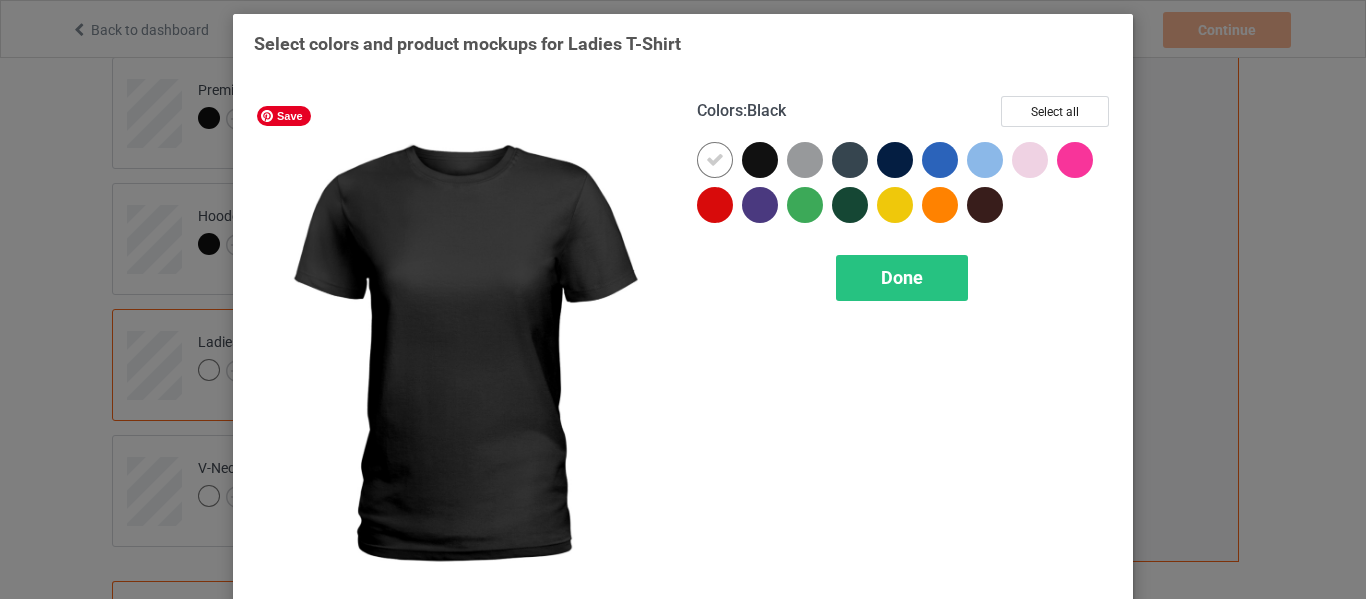 click at bounding box center (760, 160) 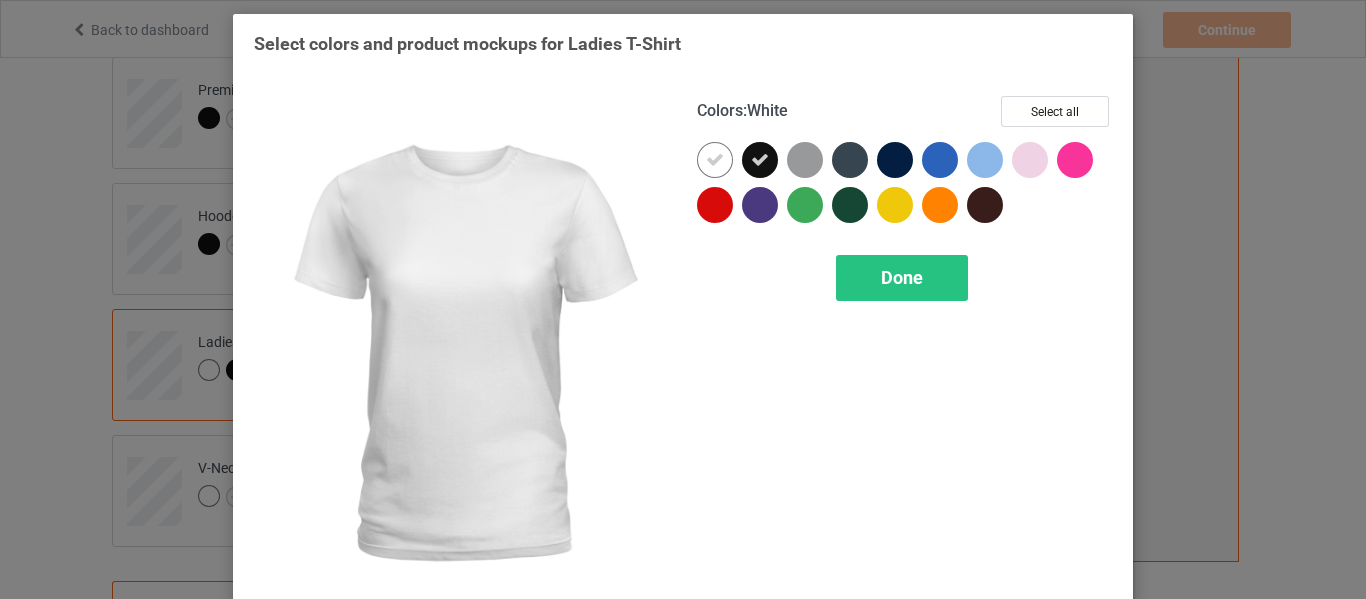 click at bounding box center (715, 160) 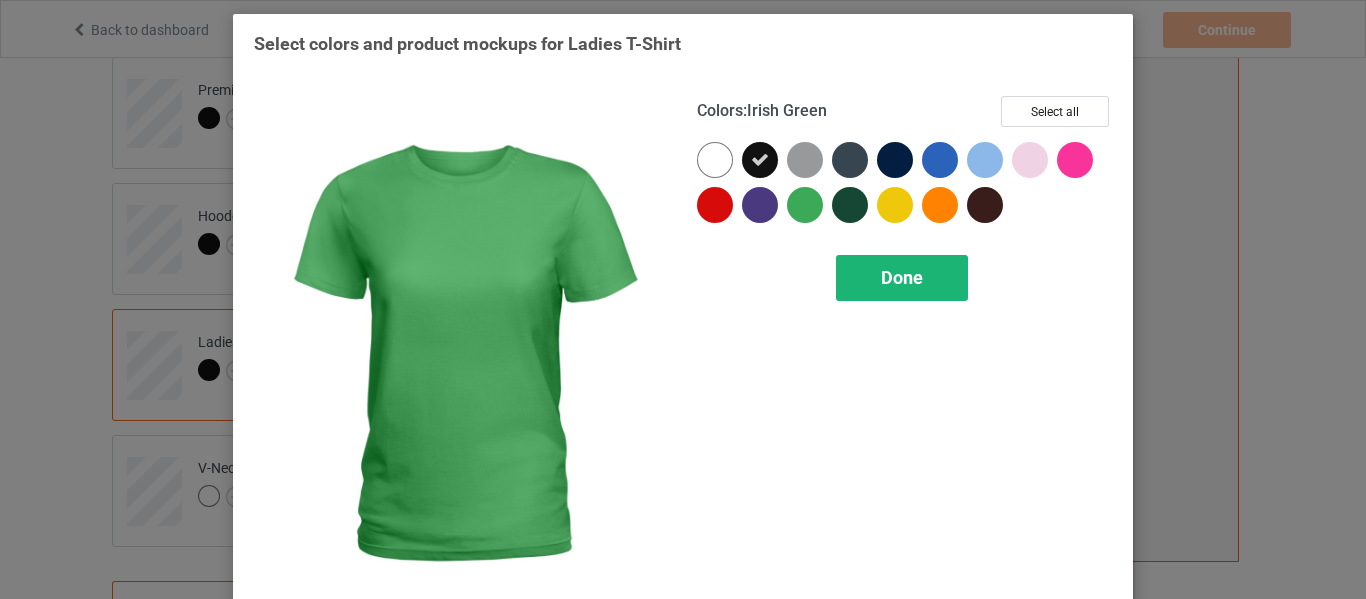 click on "Done" at bounding box center [902, 277] 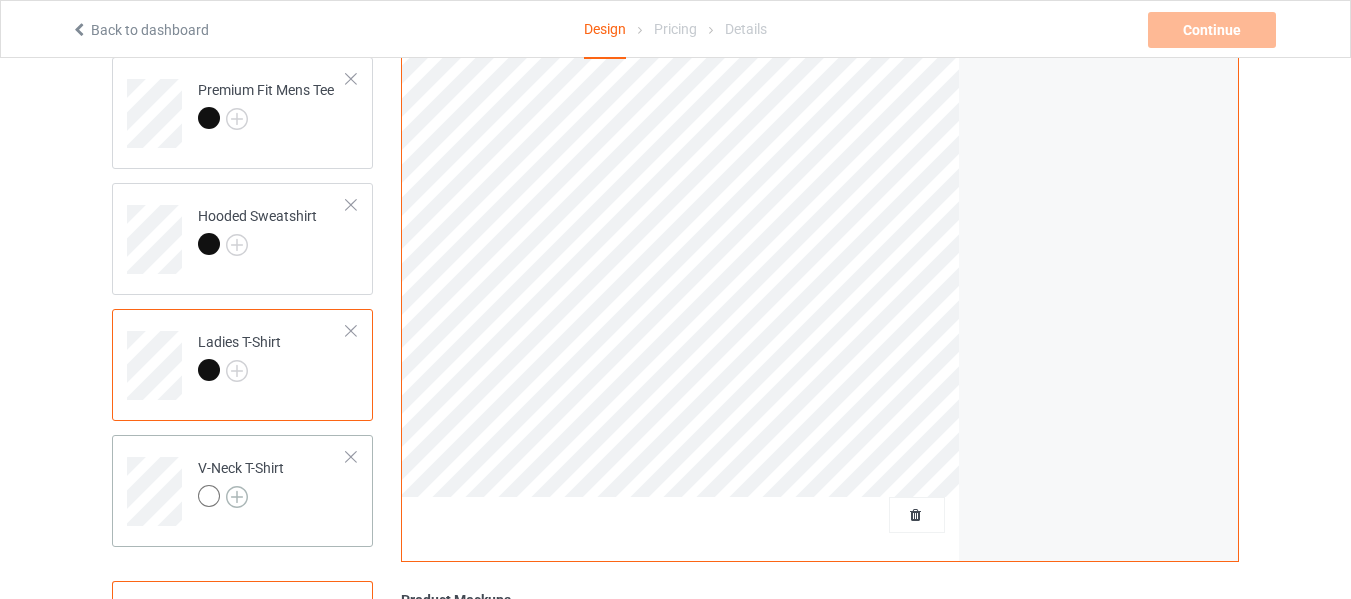 click at bounding box center (237, 497) 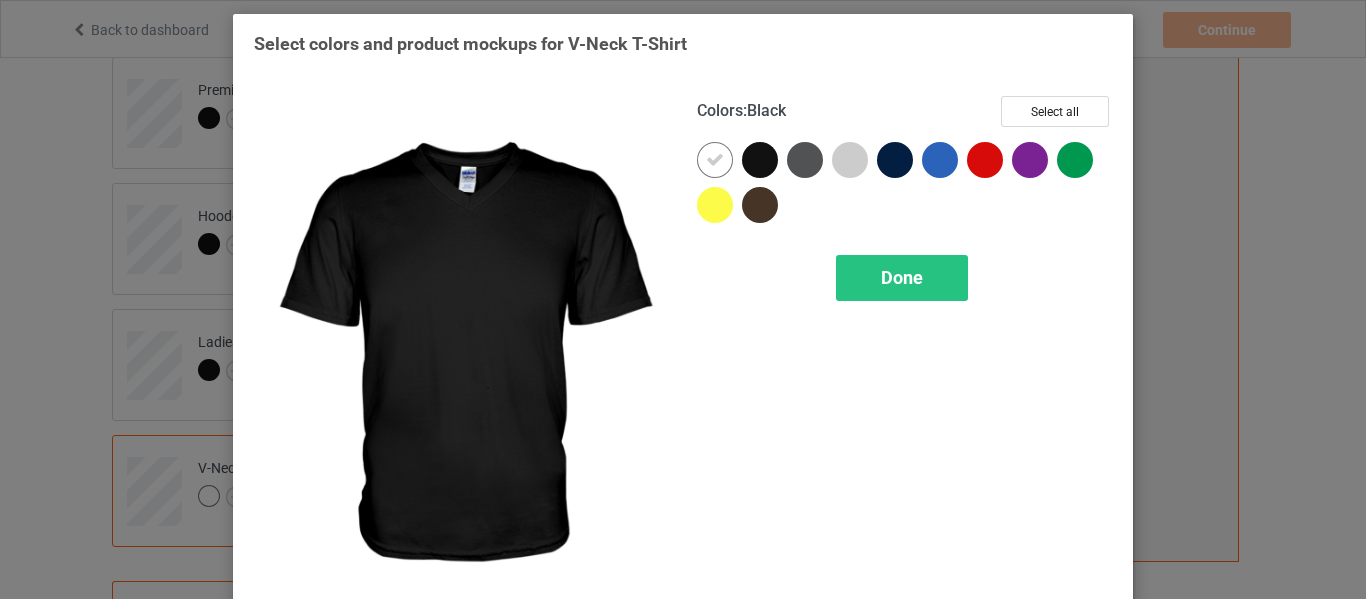 click at bounding box center [760, 160] 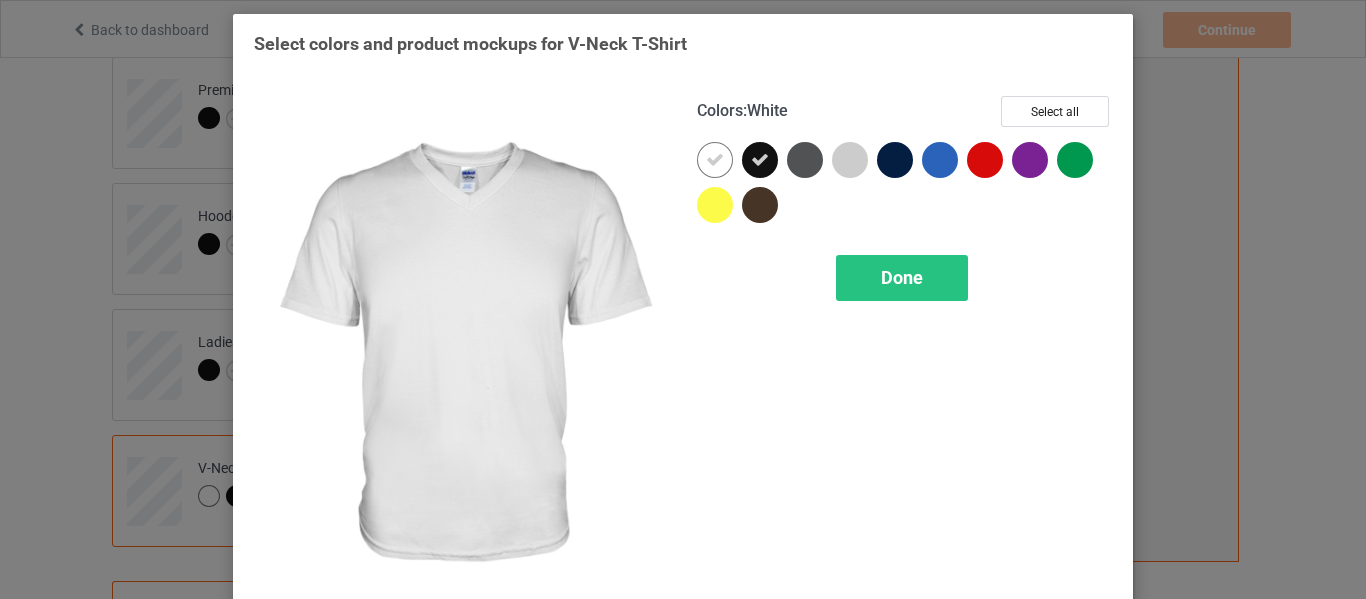 click at bounding box center [715, 160] 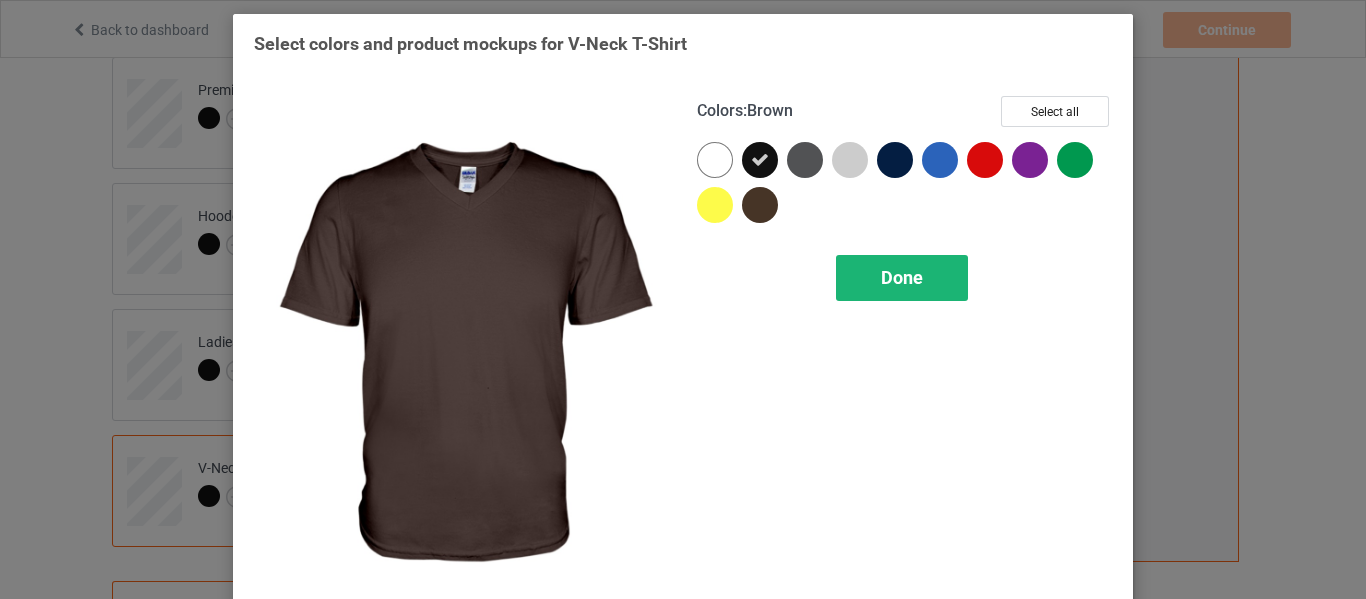 click on "Done" at bounding box center [902, 277] 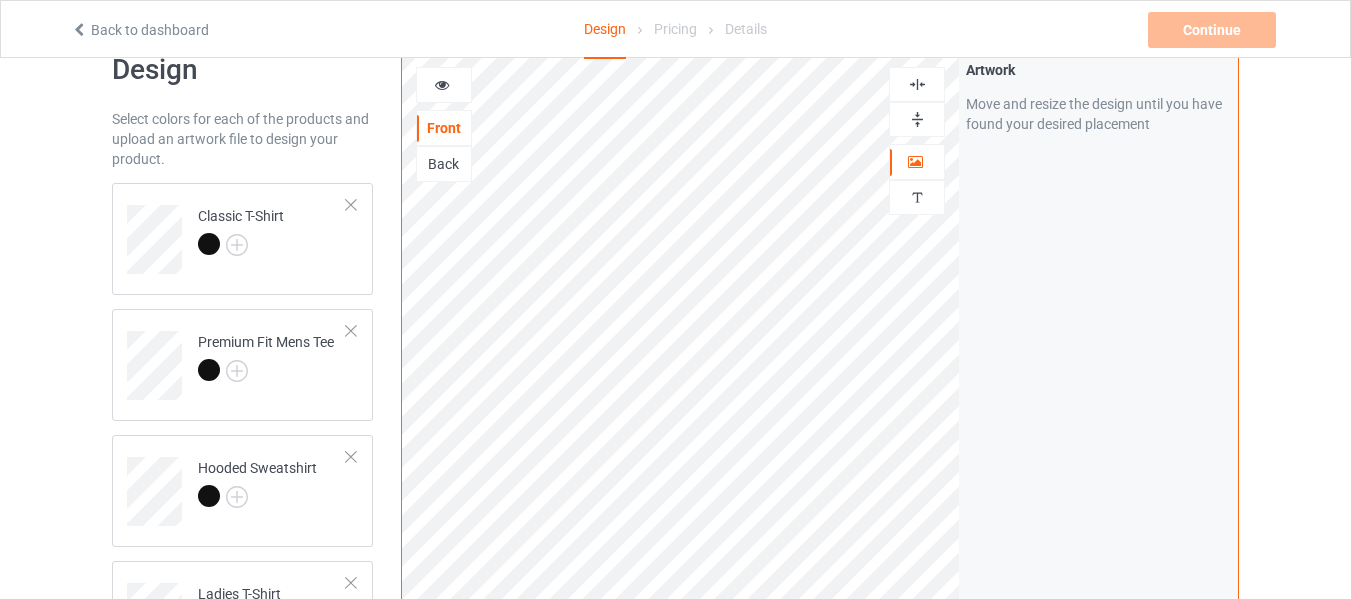 scroll, scrollTop: 0, scrollLeft: 0, axis: both 